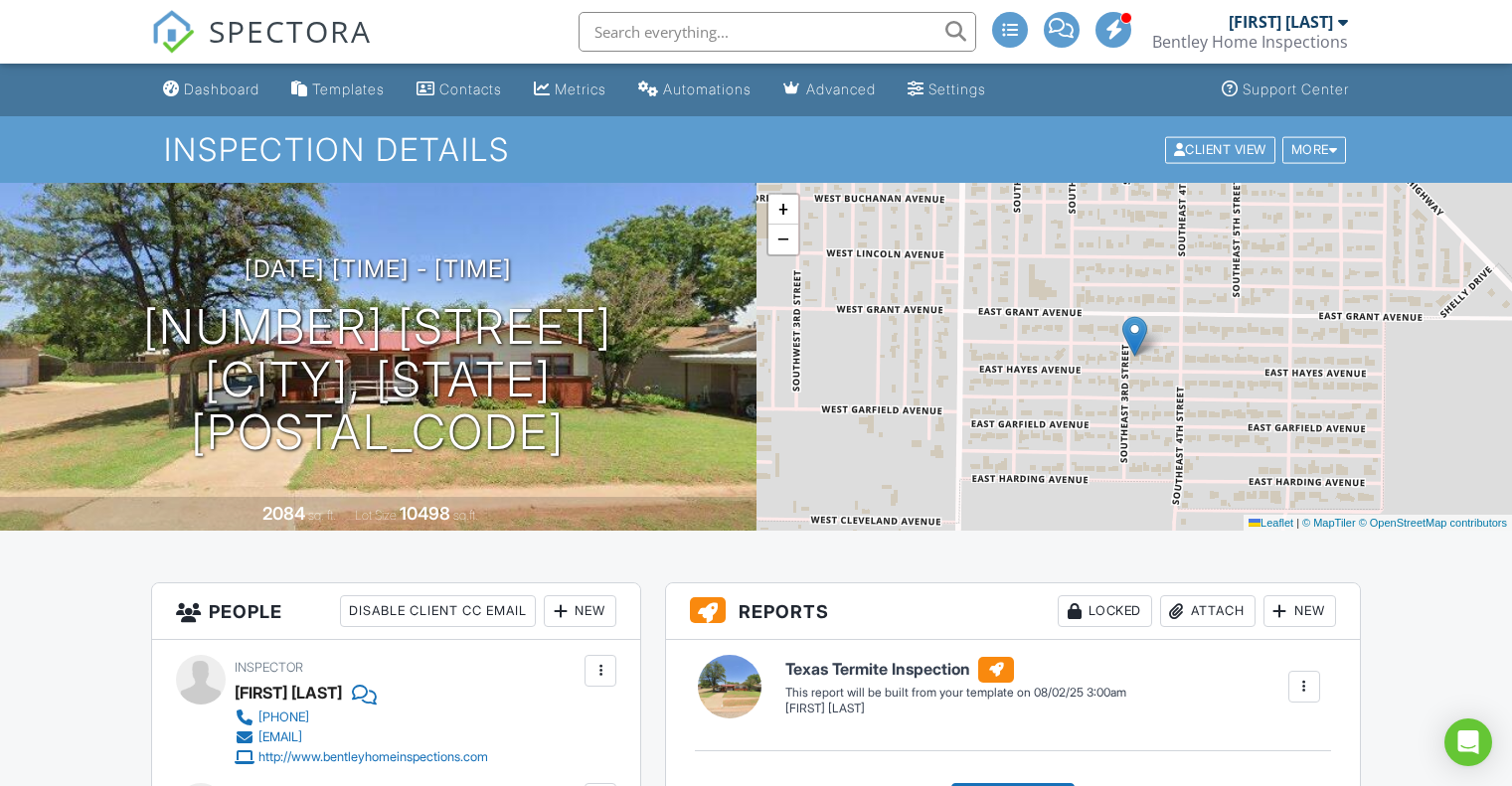 scroll, scrollTop: 0, scrollLeft: 0, axis: both 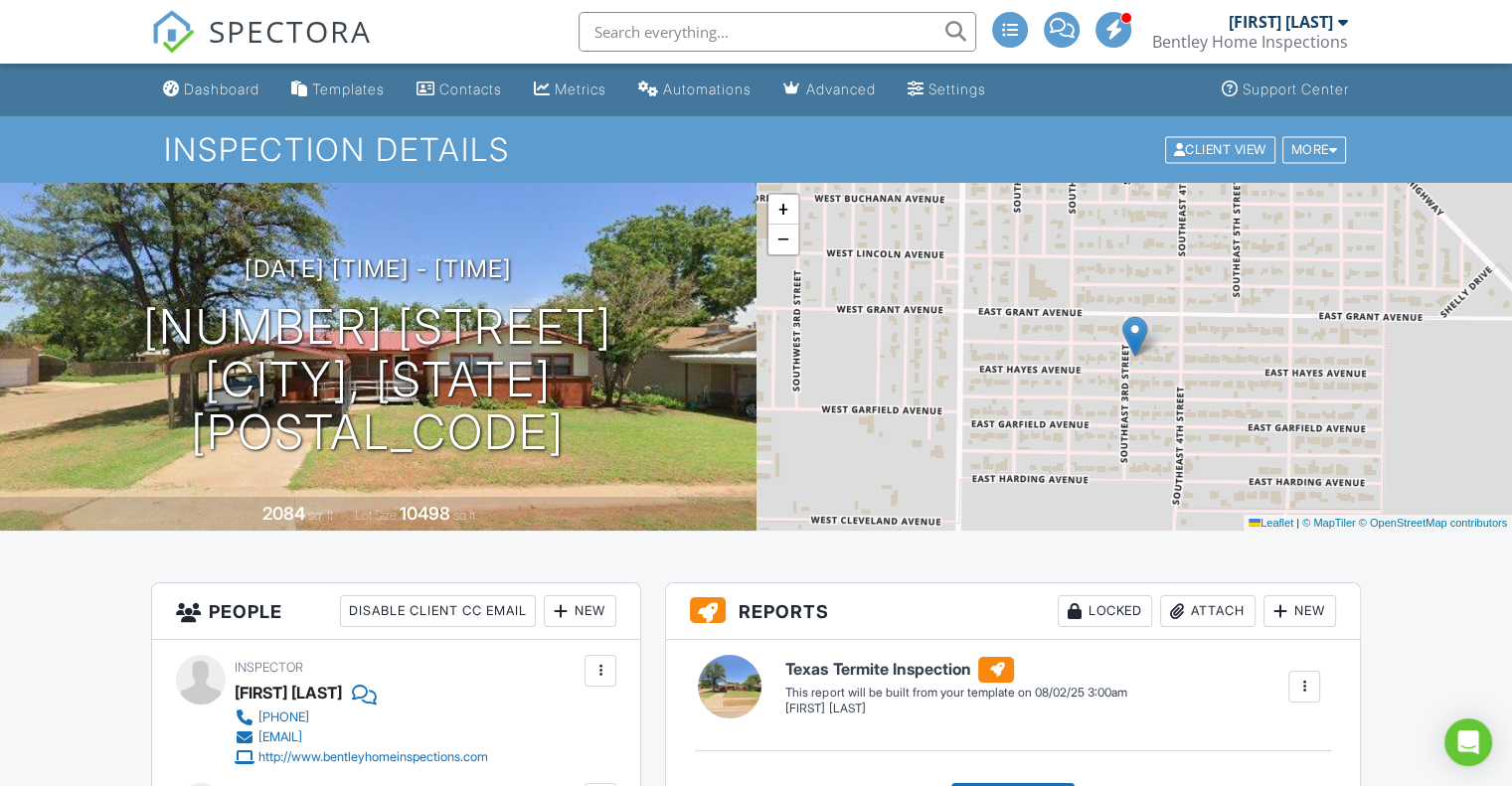 click on "SPECTORA" at bounding box center [290, 31] 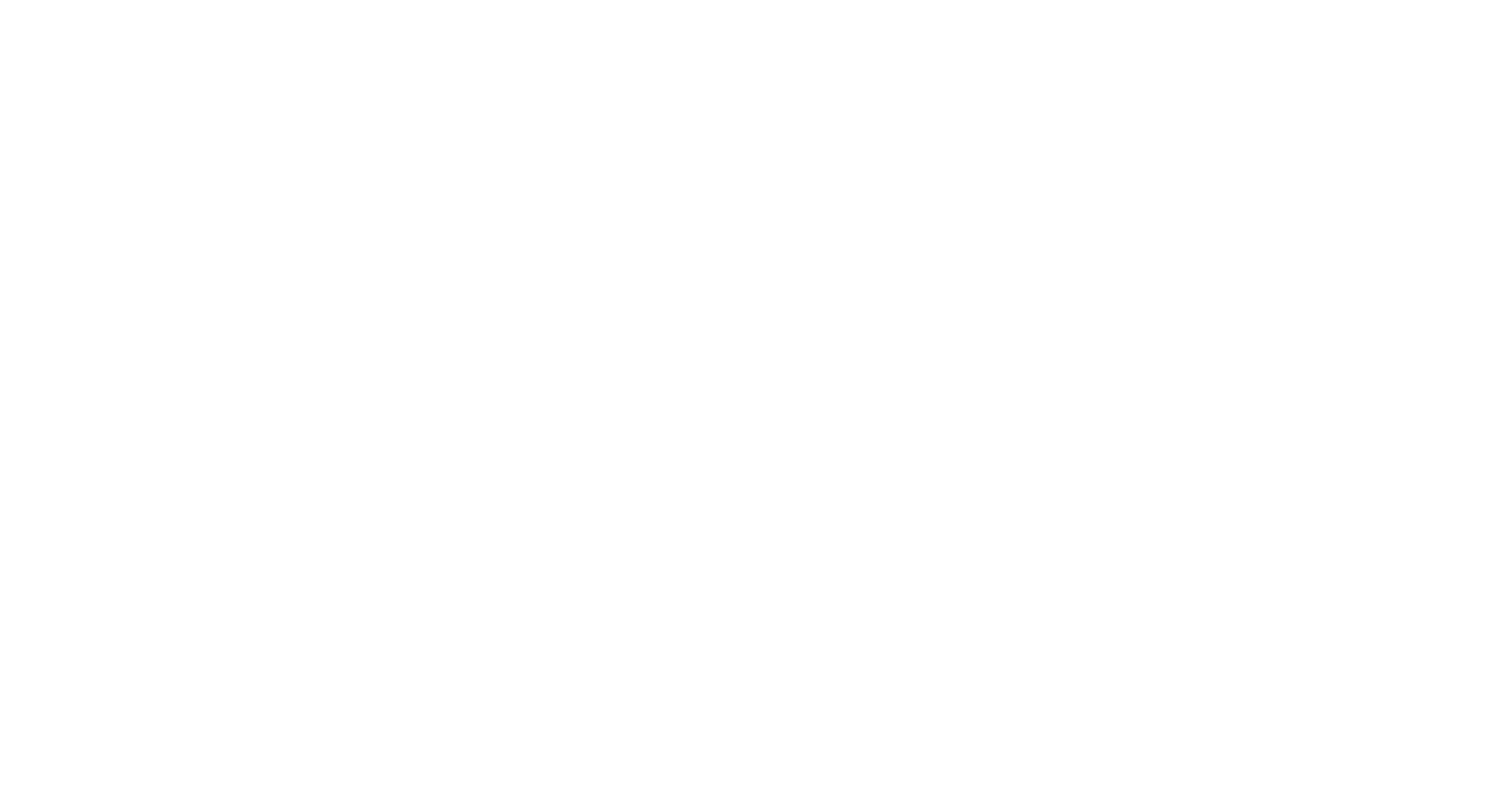 scroll, scrollTop: 0, scrollLeft: 0, axis: both 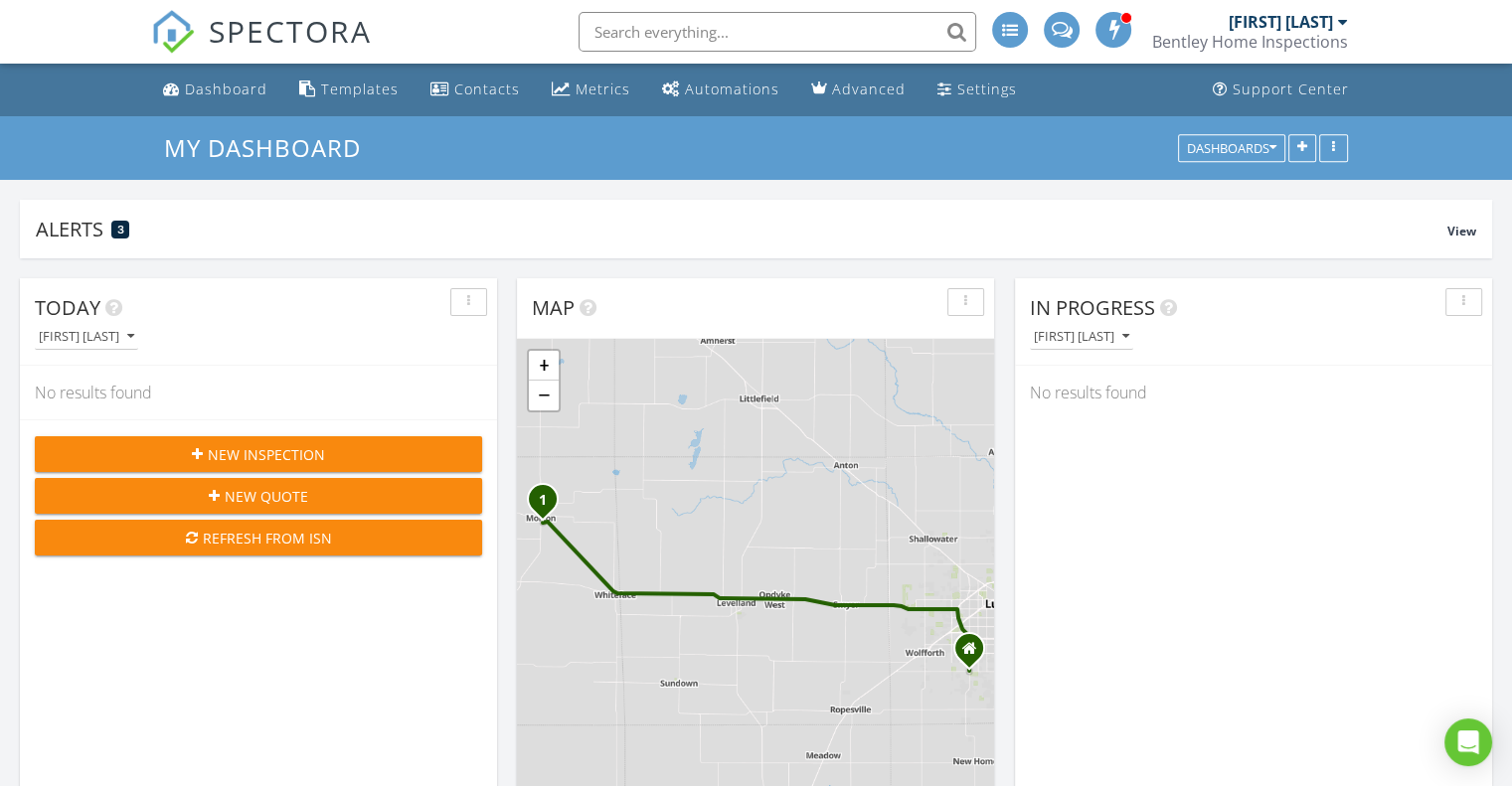 click on "New Inspection" at bounding box center (258, 454) 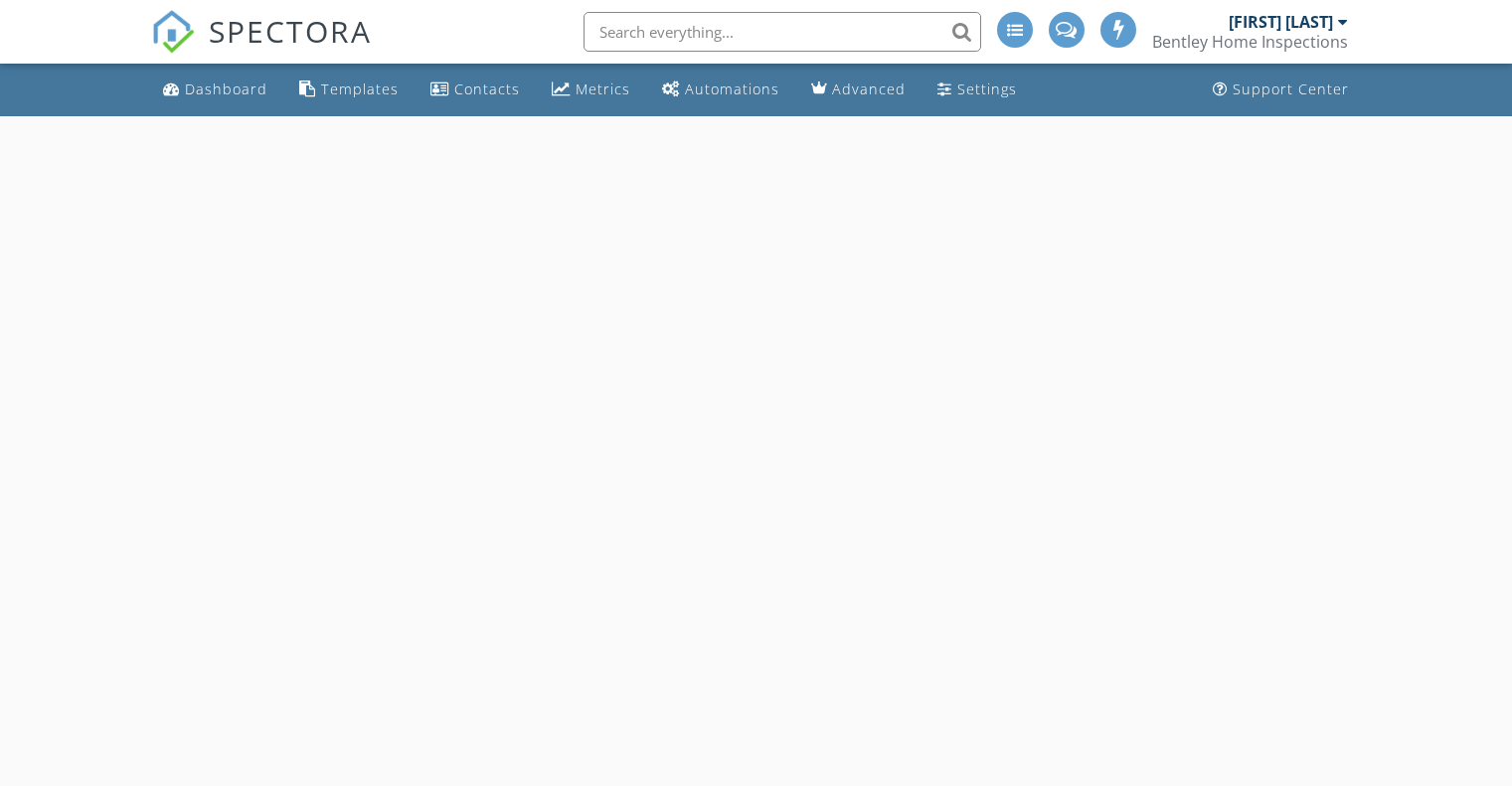 scroll, scrollTop: 0, scrollLeft: 0, axis: both 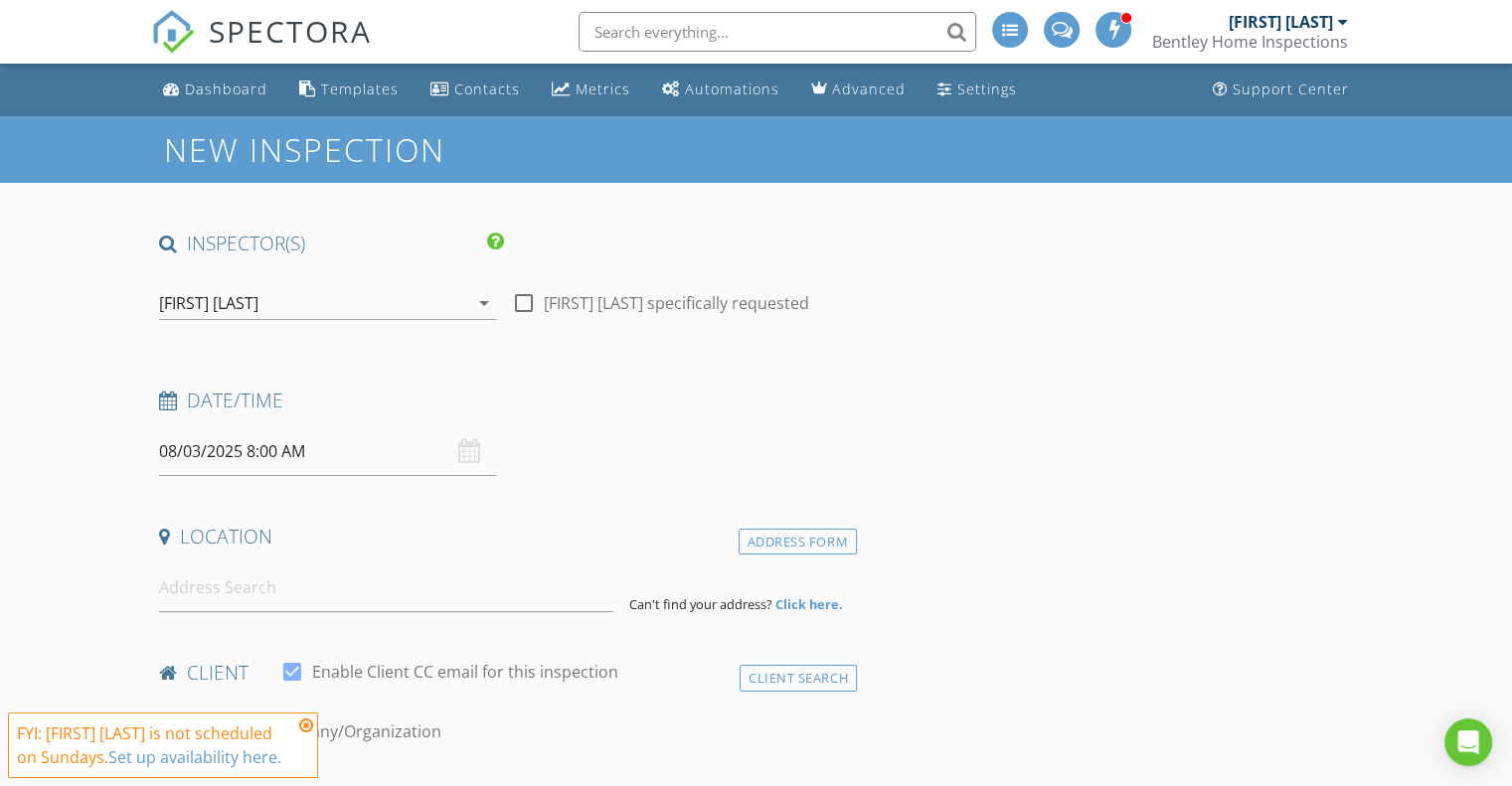 click on "[FIRST] [LAST]" at bounding box center (313, 303) 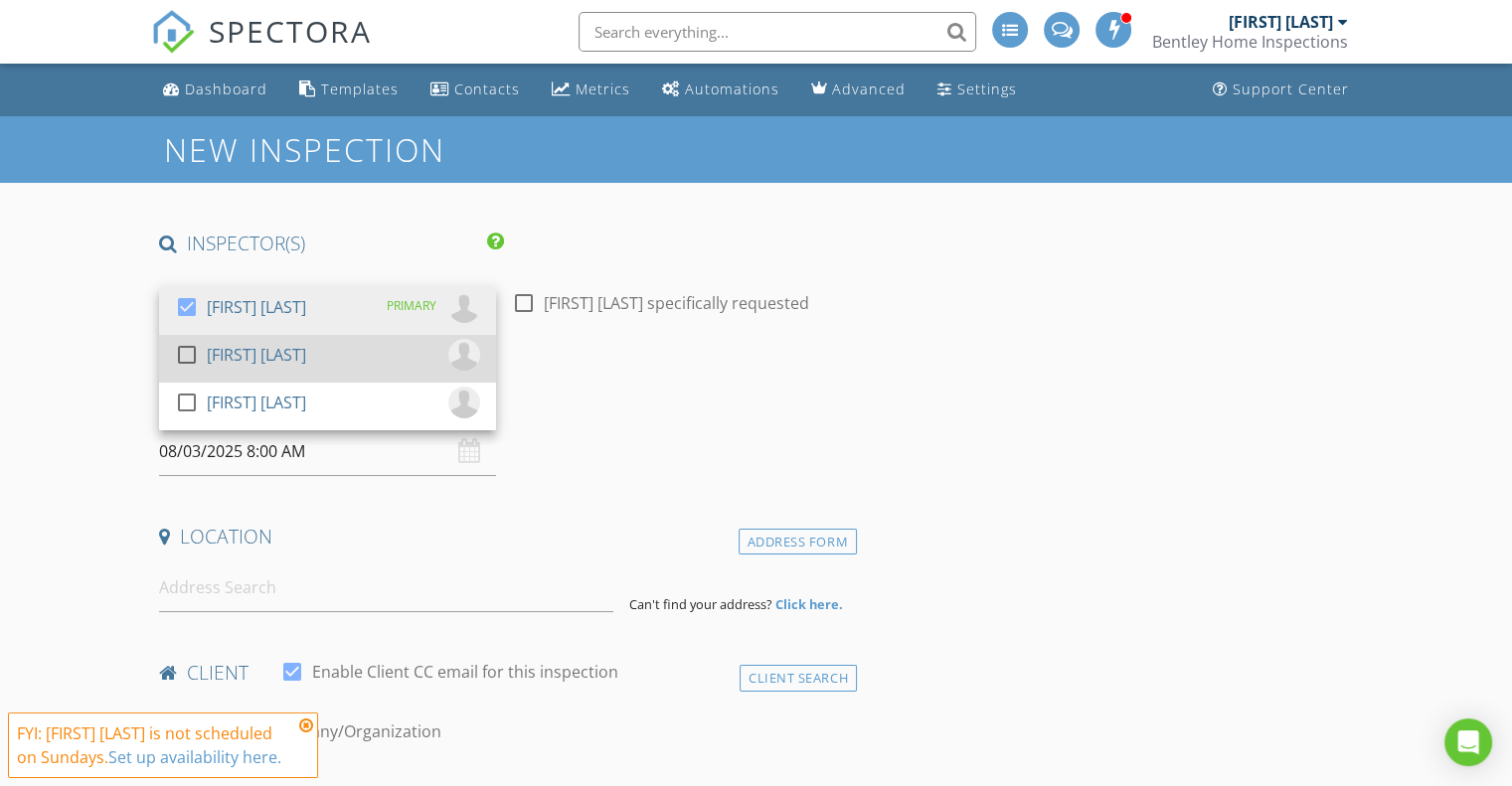 click at bounding box center (187, 355) 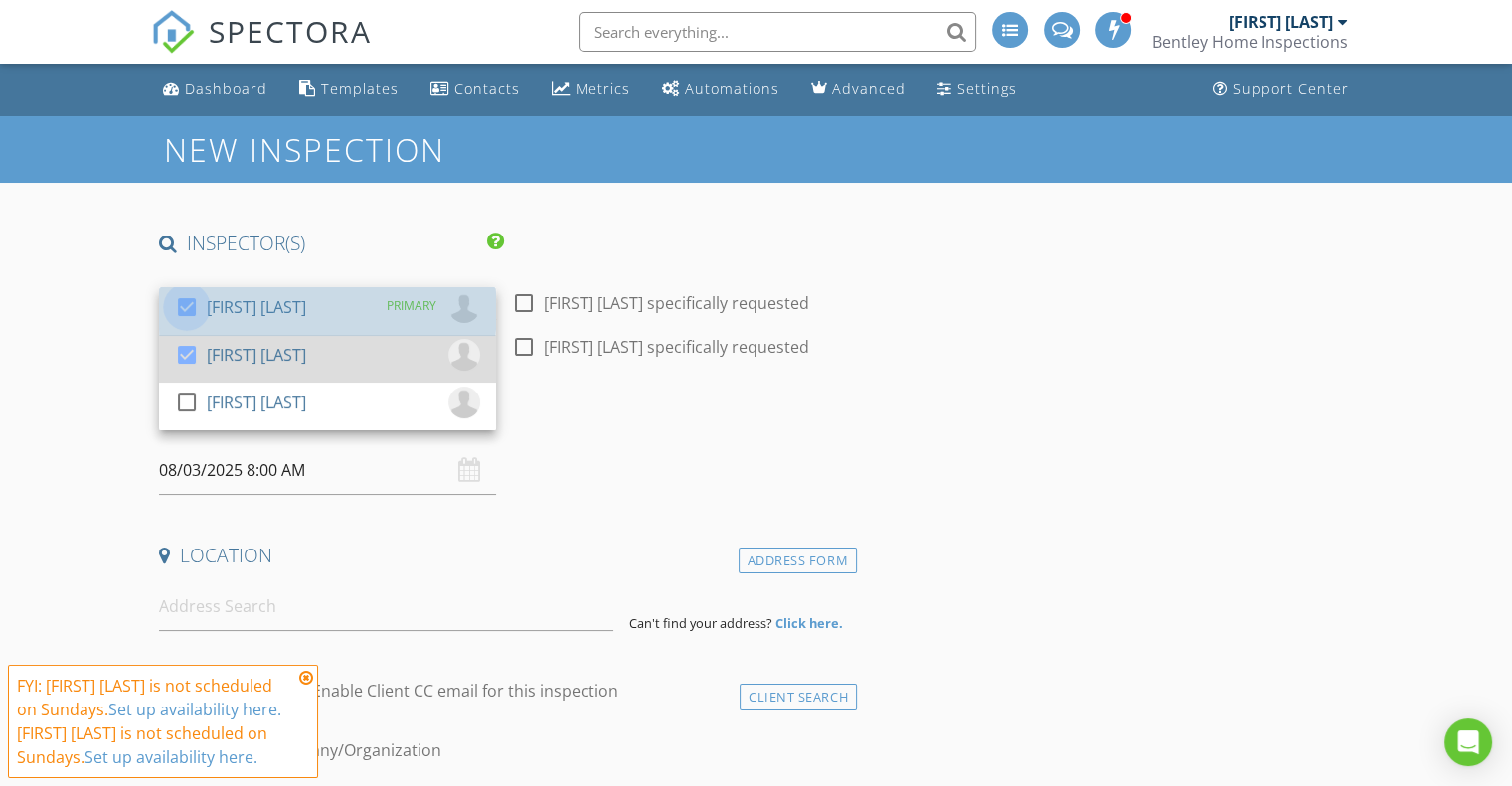 drag, startPoint x: 183, startPoint y: 309, endPoint x: 223, endPoint y: 375, distance: 77.175126 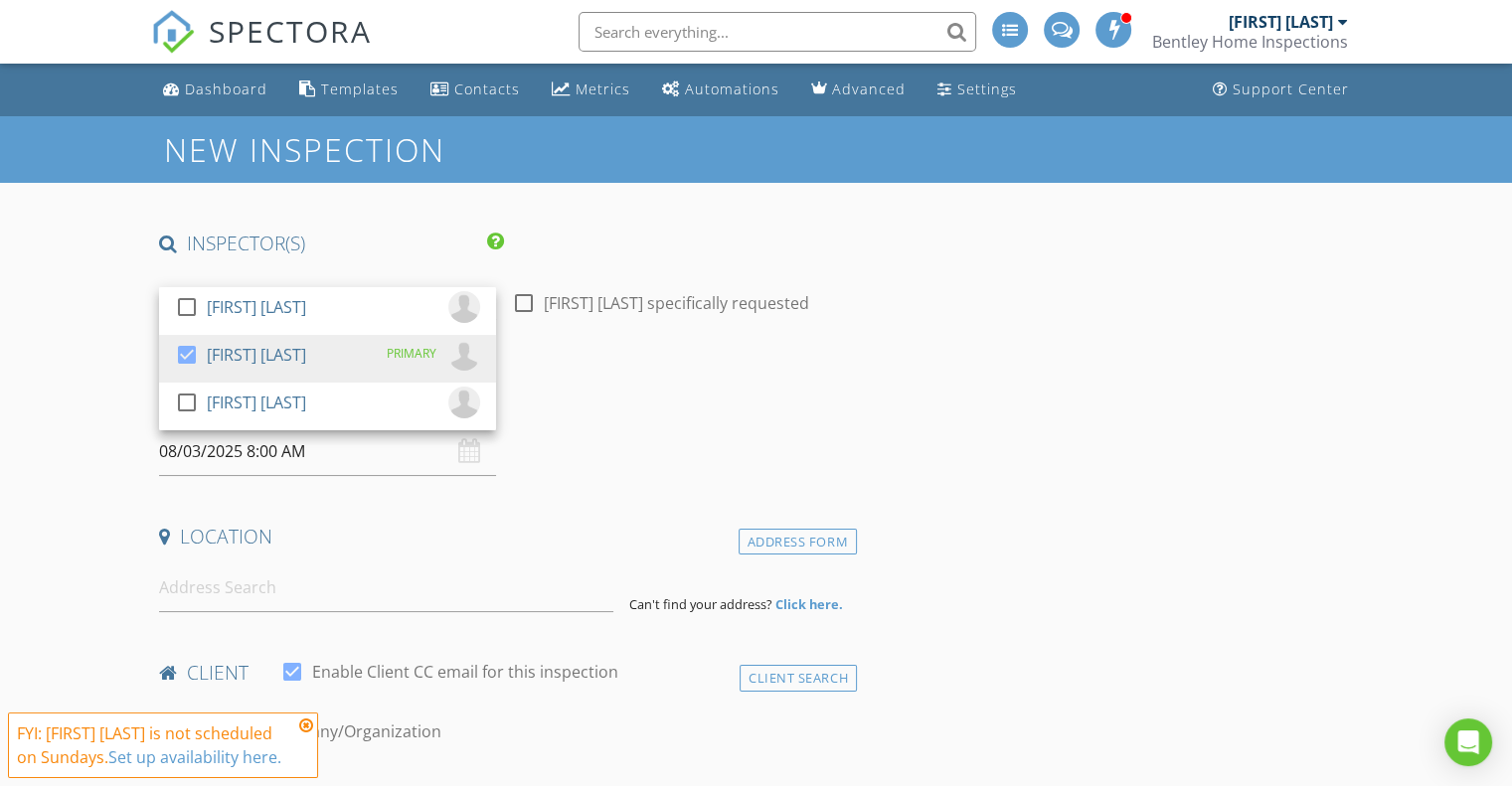 click on "08/03/2025 8:00 AM" at bounding box center [327, 451] 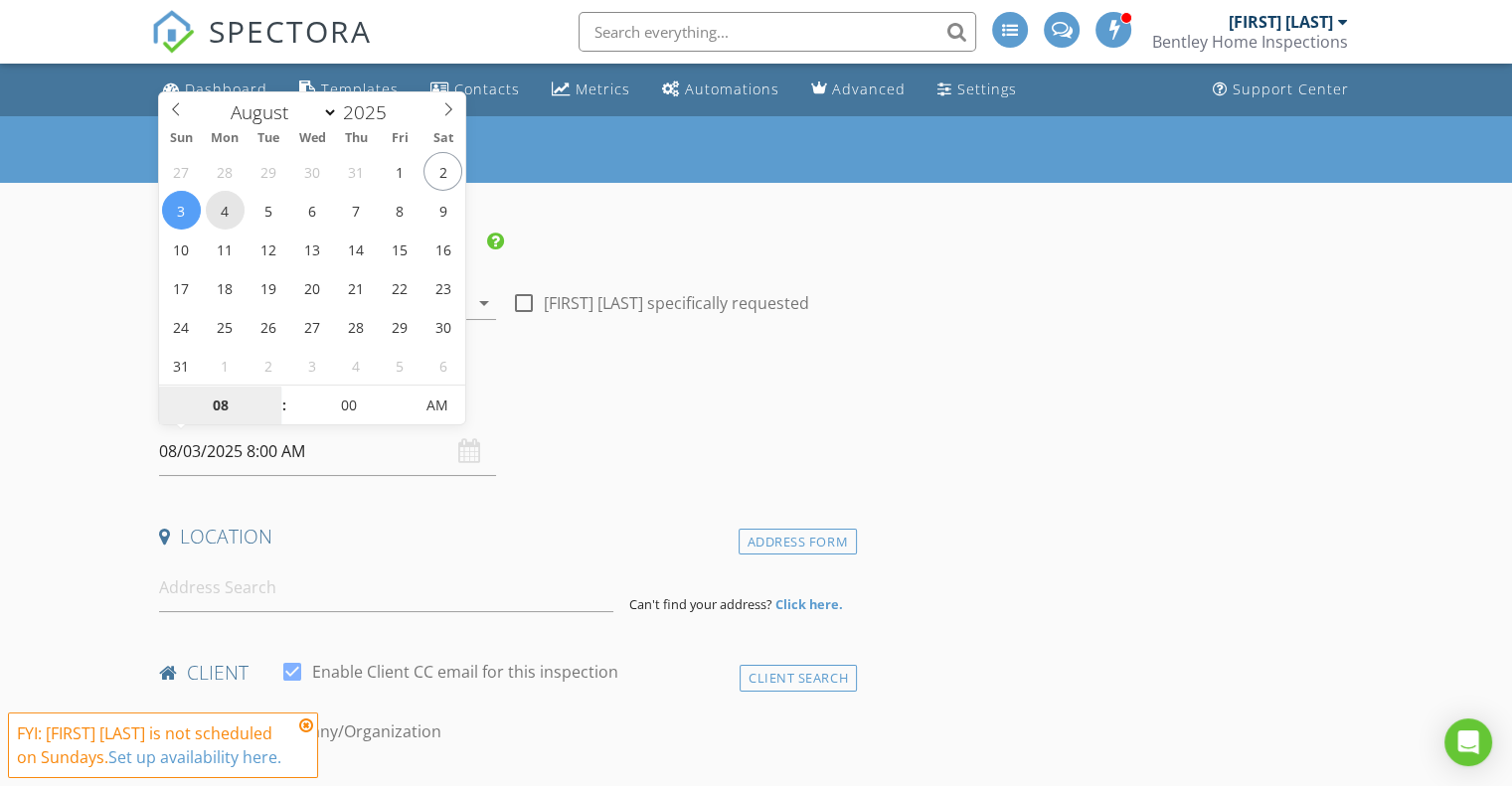 type on "08/04/2025 8:00 AM" 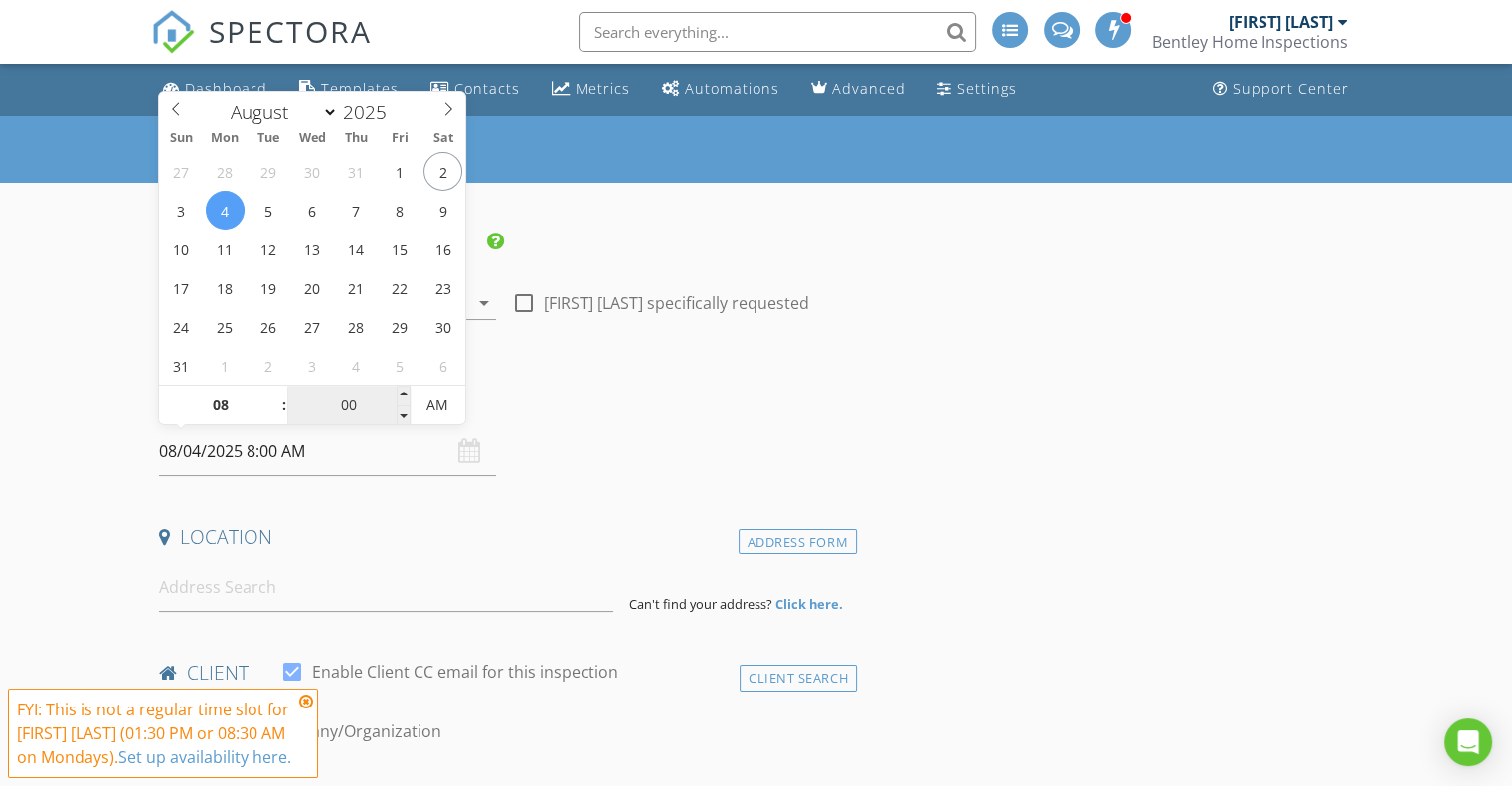 click on "00" at bounding box center (348, 406) 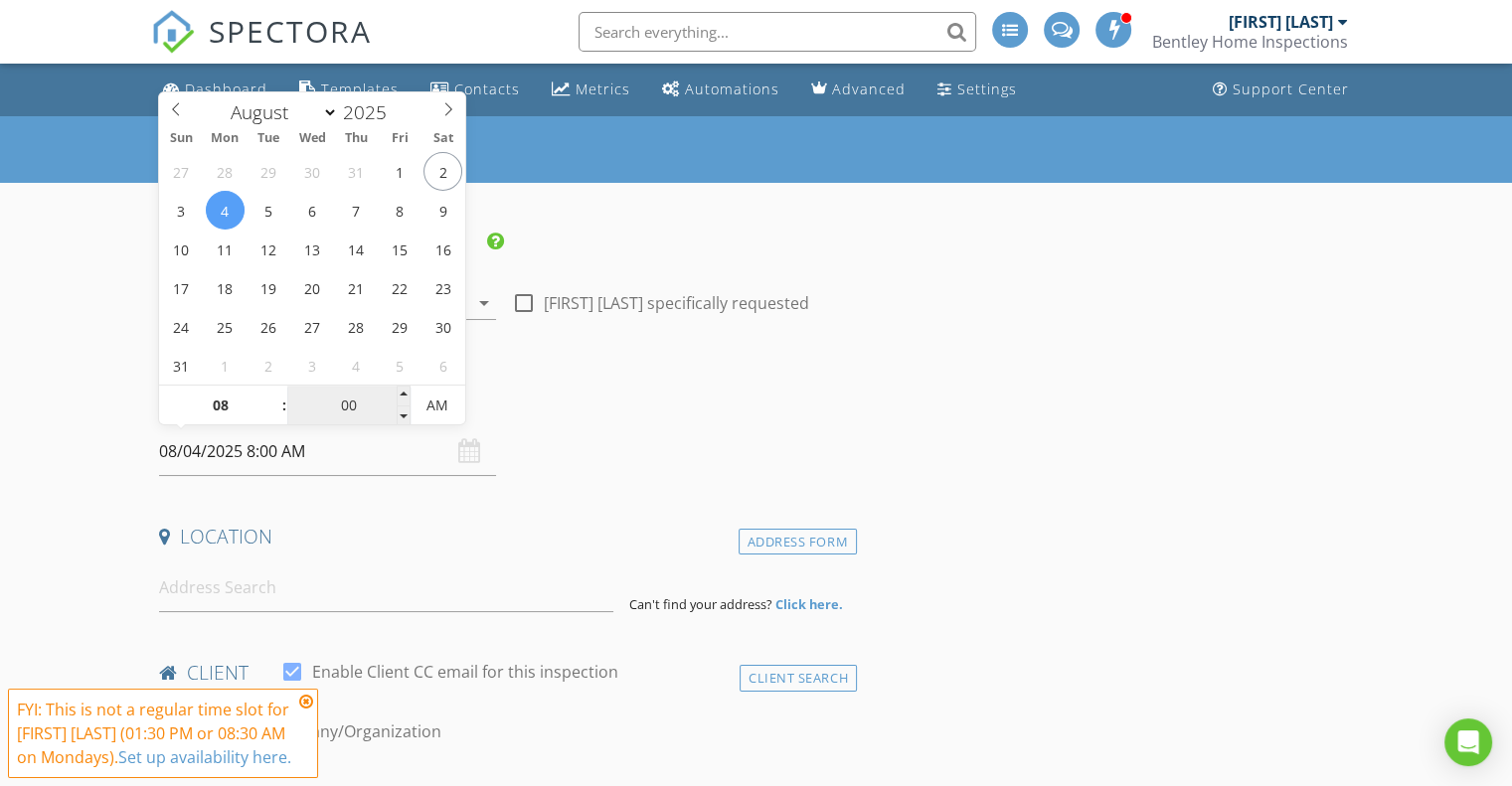 type on "0" 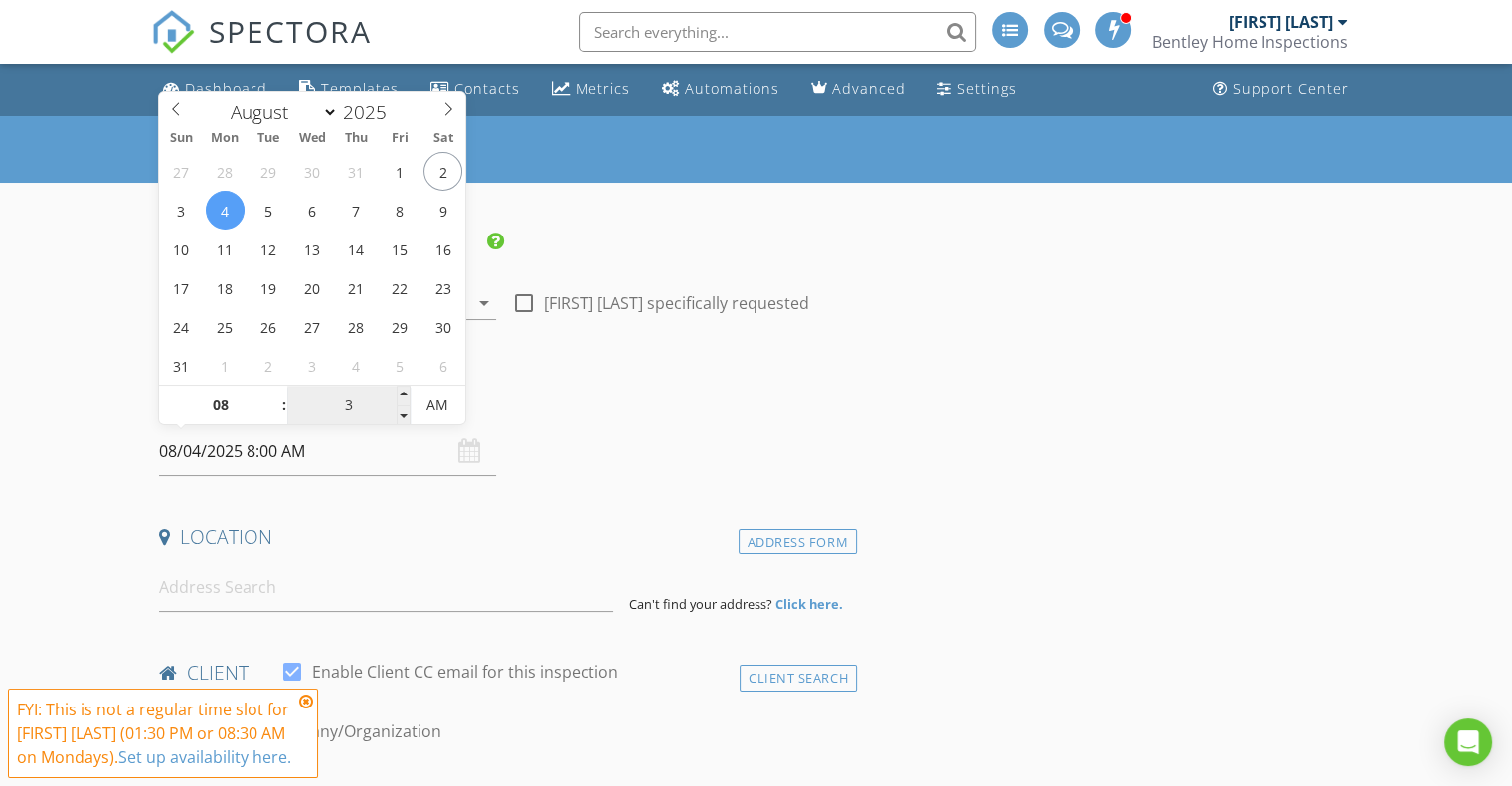 type on "30" 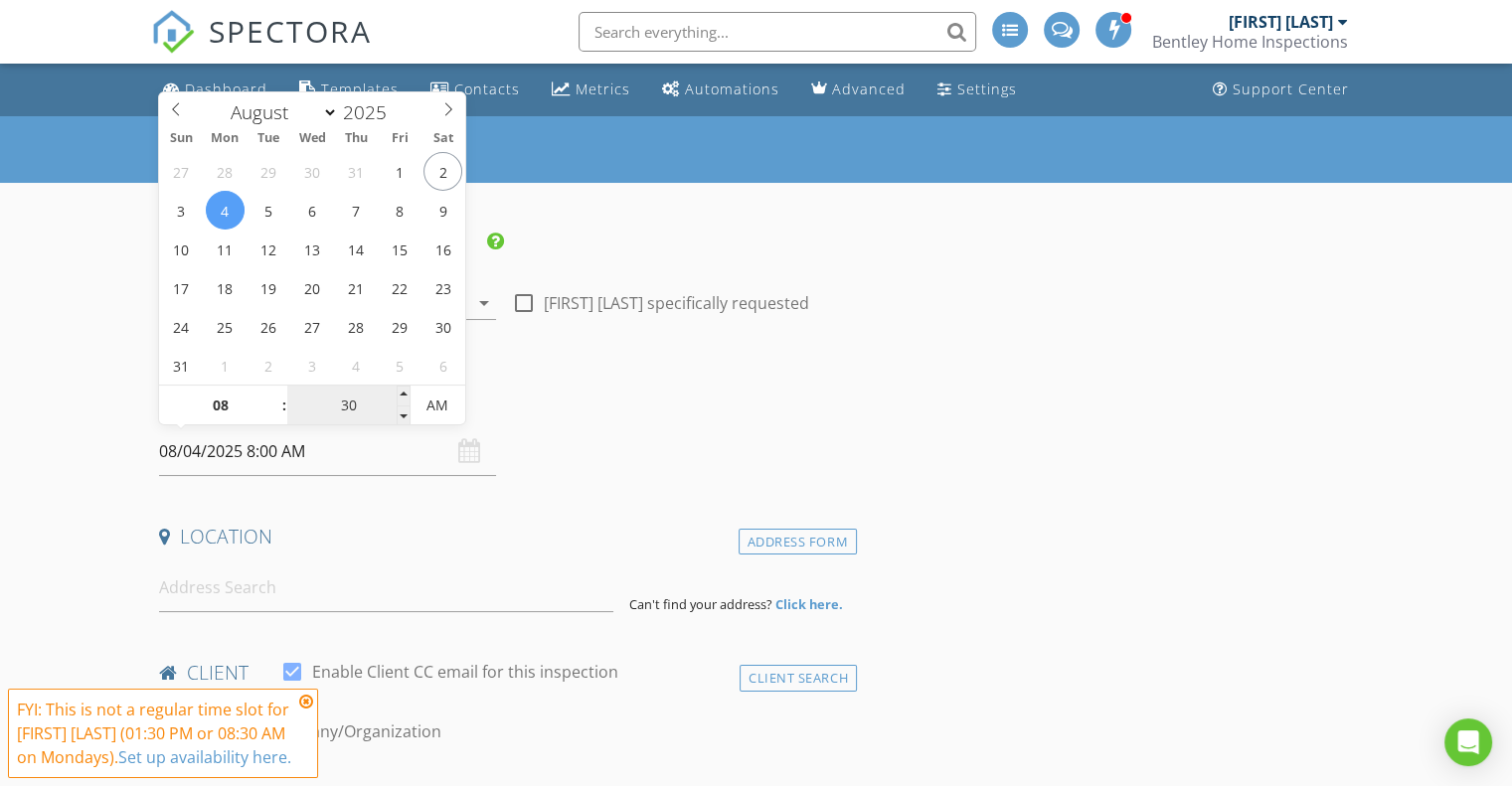 type on "08/04/2025 8:30 AM" 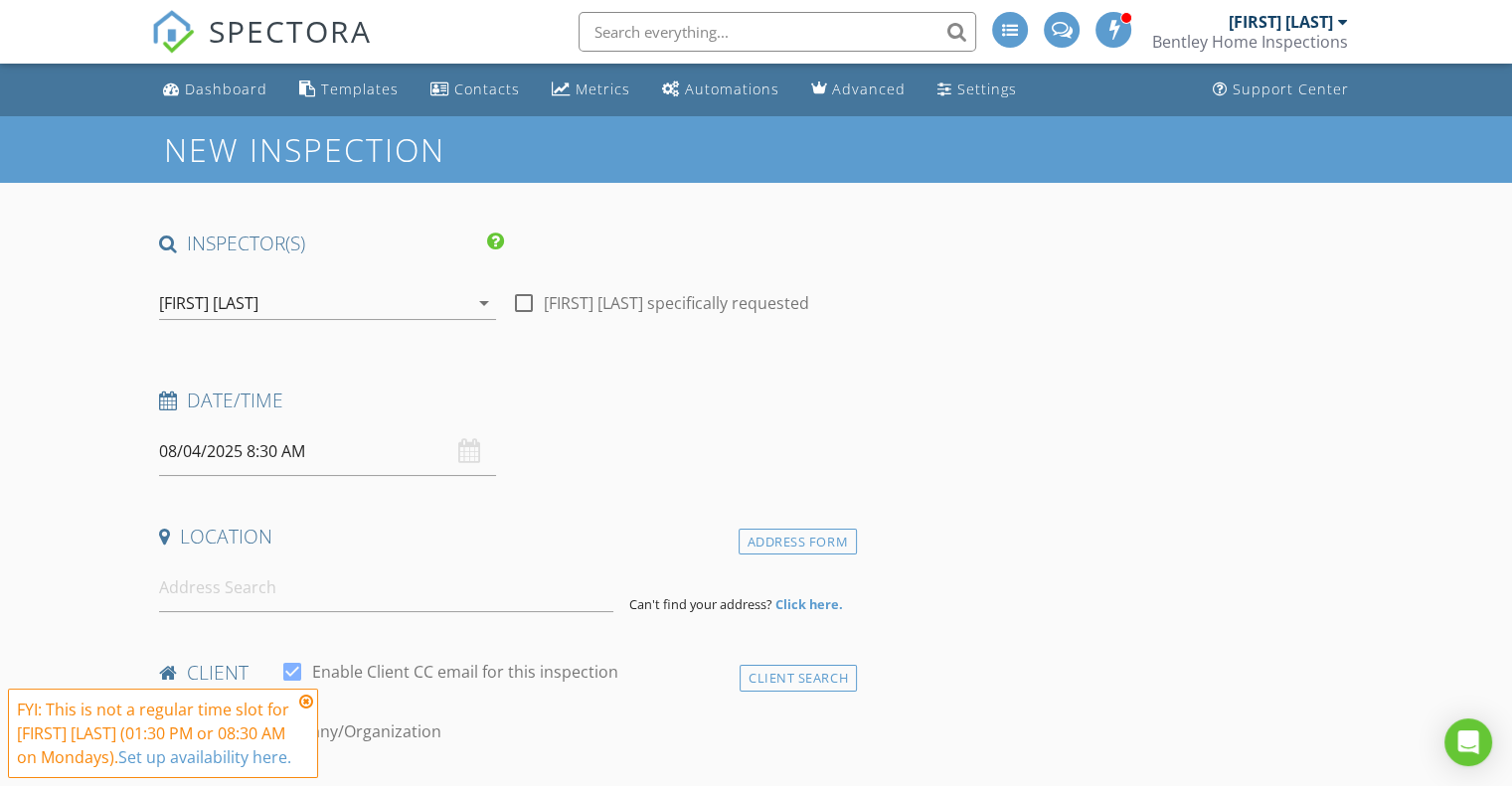 click at bounding box center (306, 702) 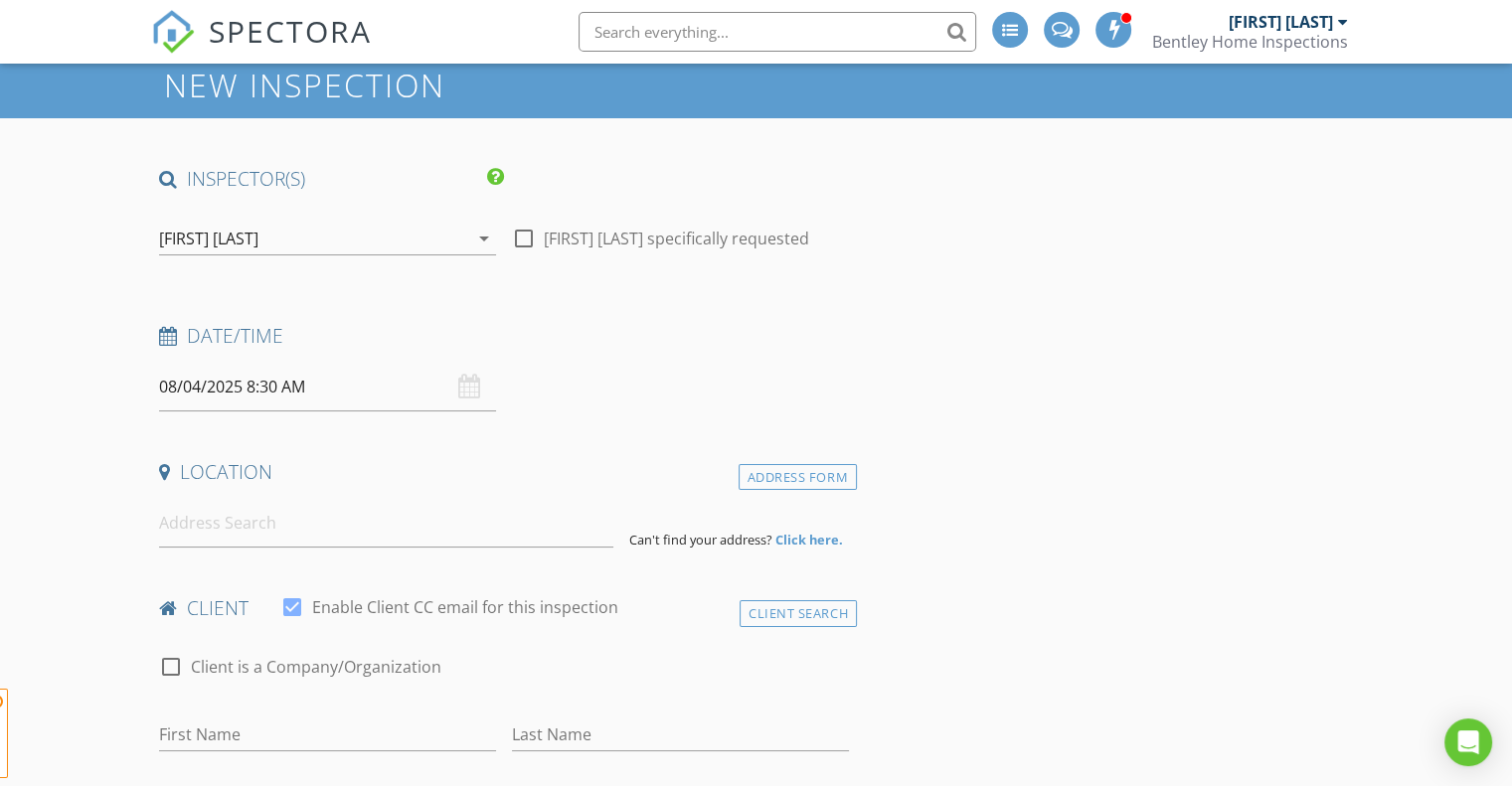 scroll, scrollTop: 99, scrollLeft: 0, axis: vertical 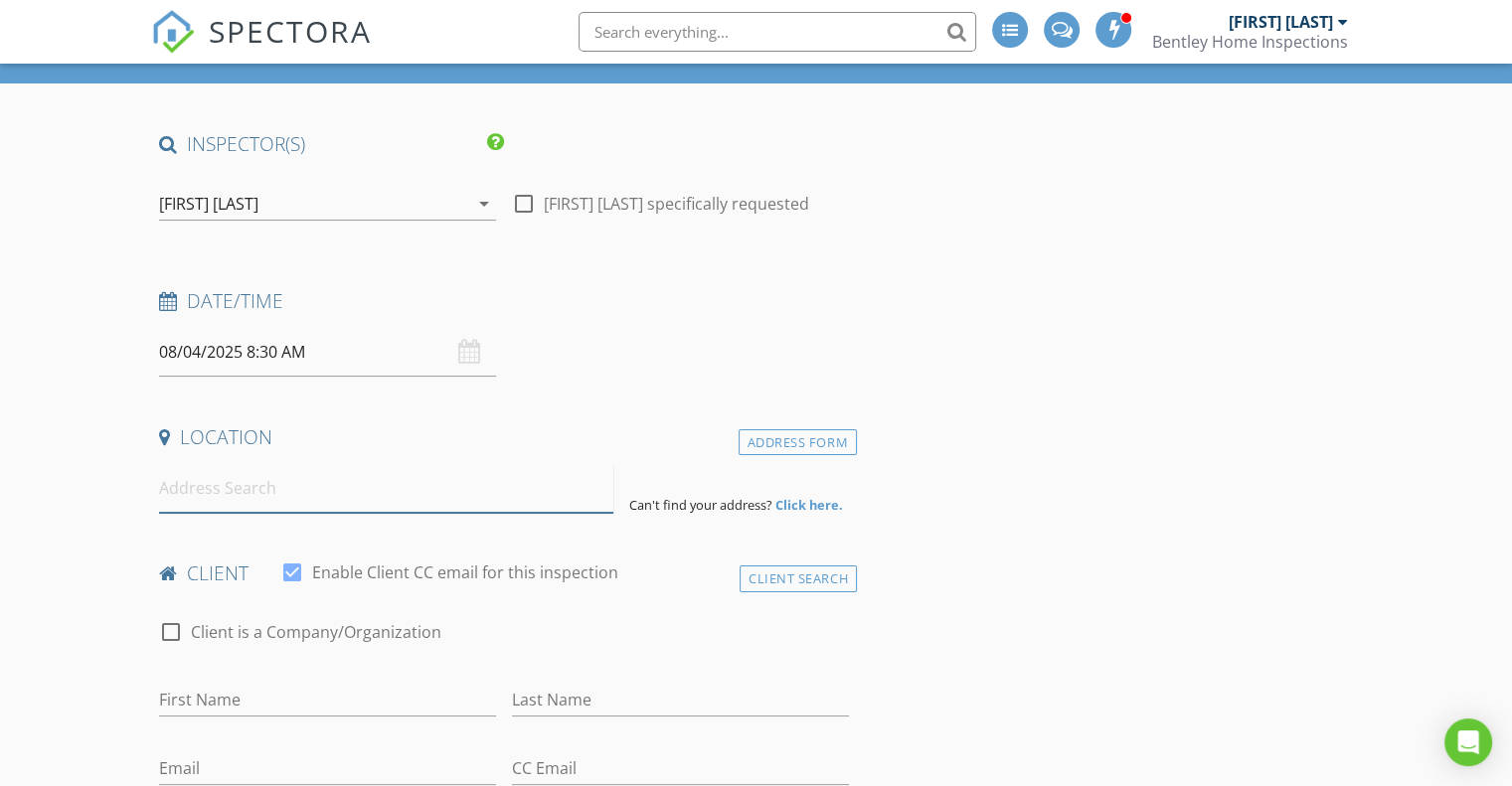 click at bounding box center [386, 488] 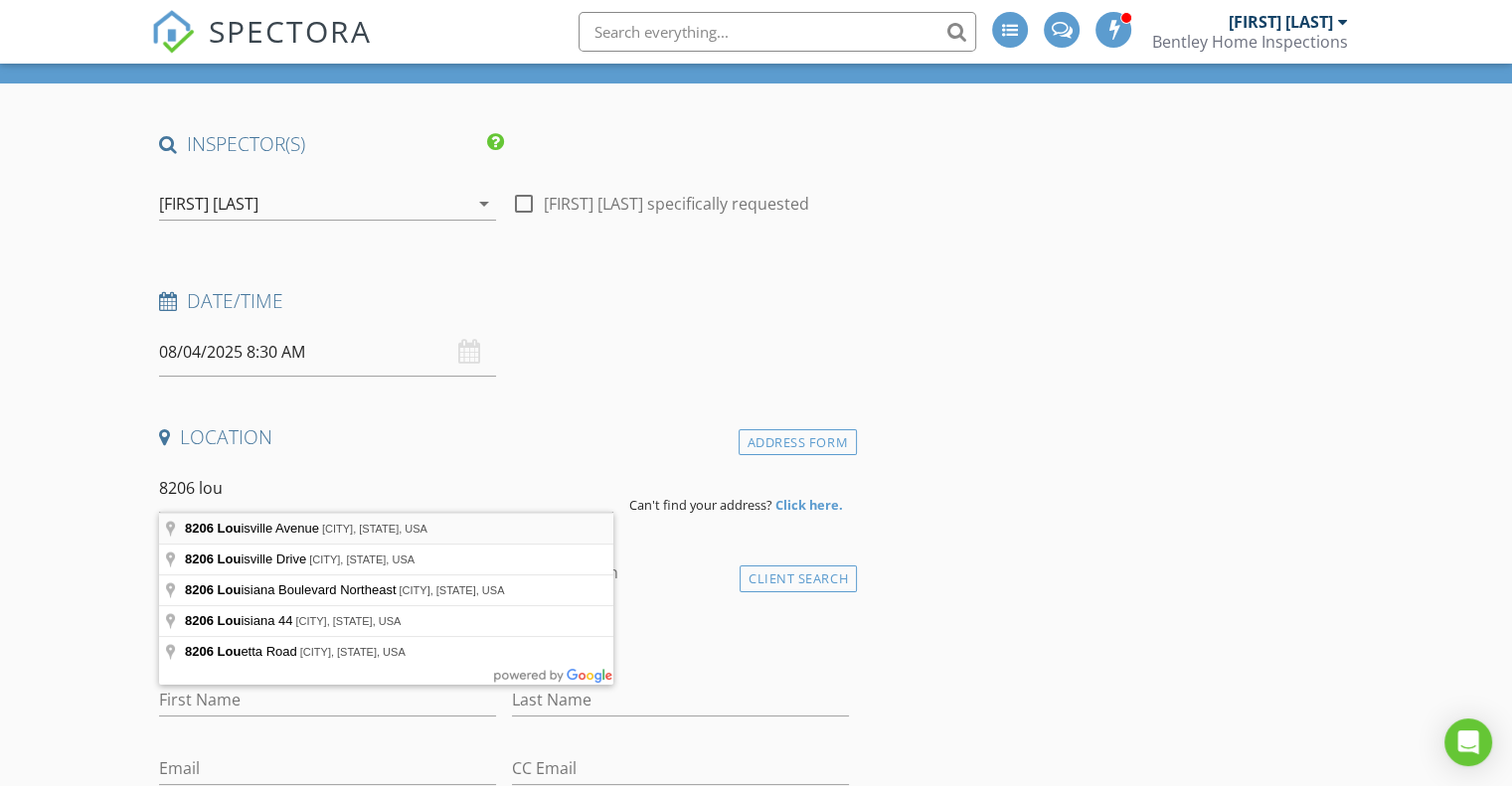 type on "8206 Louisville Avenue, Lubbock, TX, USA" 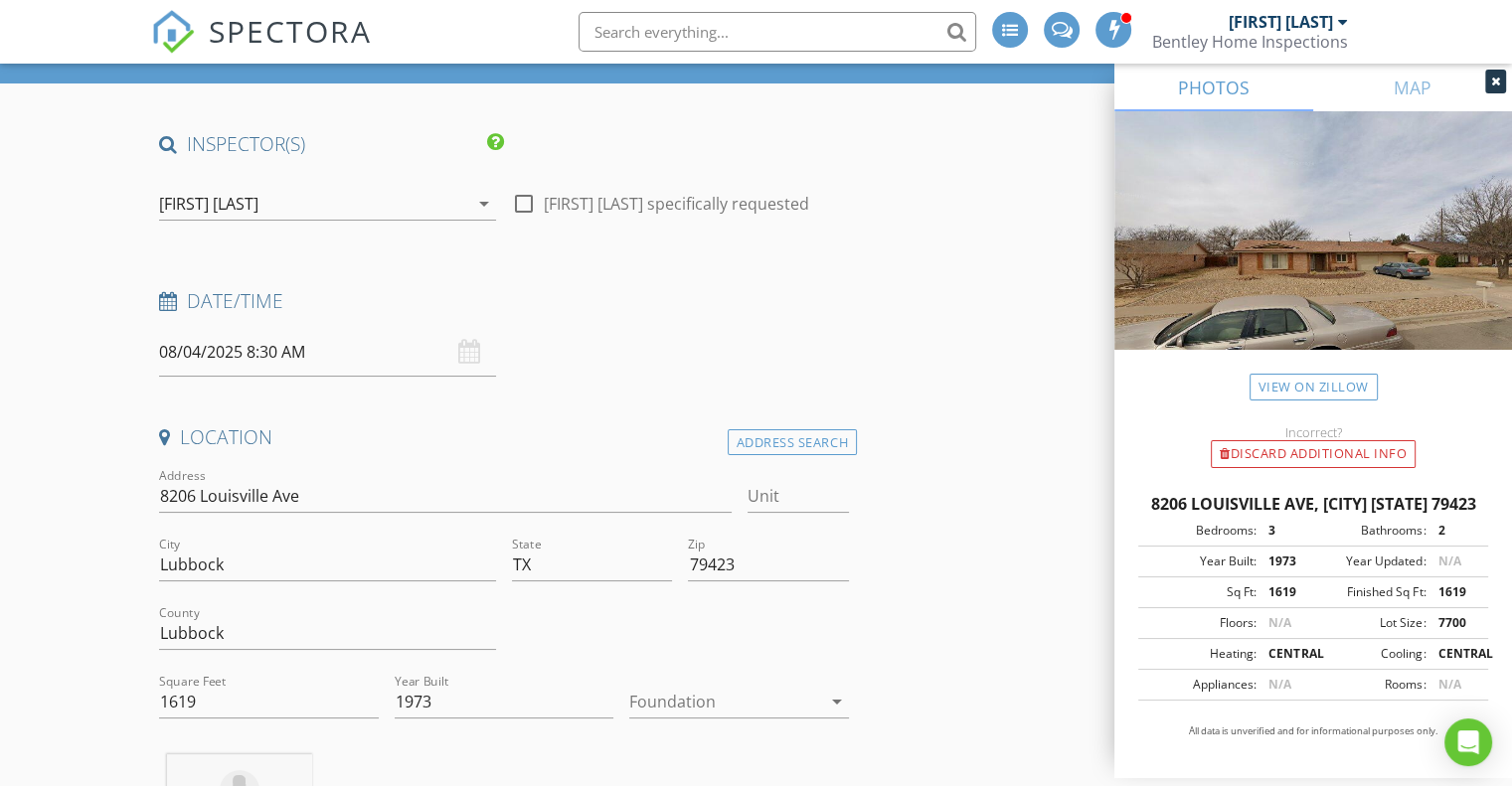 click at bounding box center (725, 702) 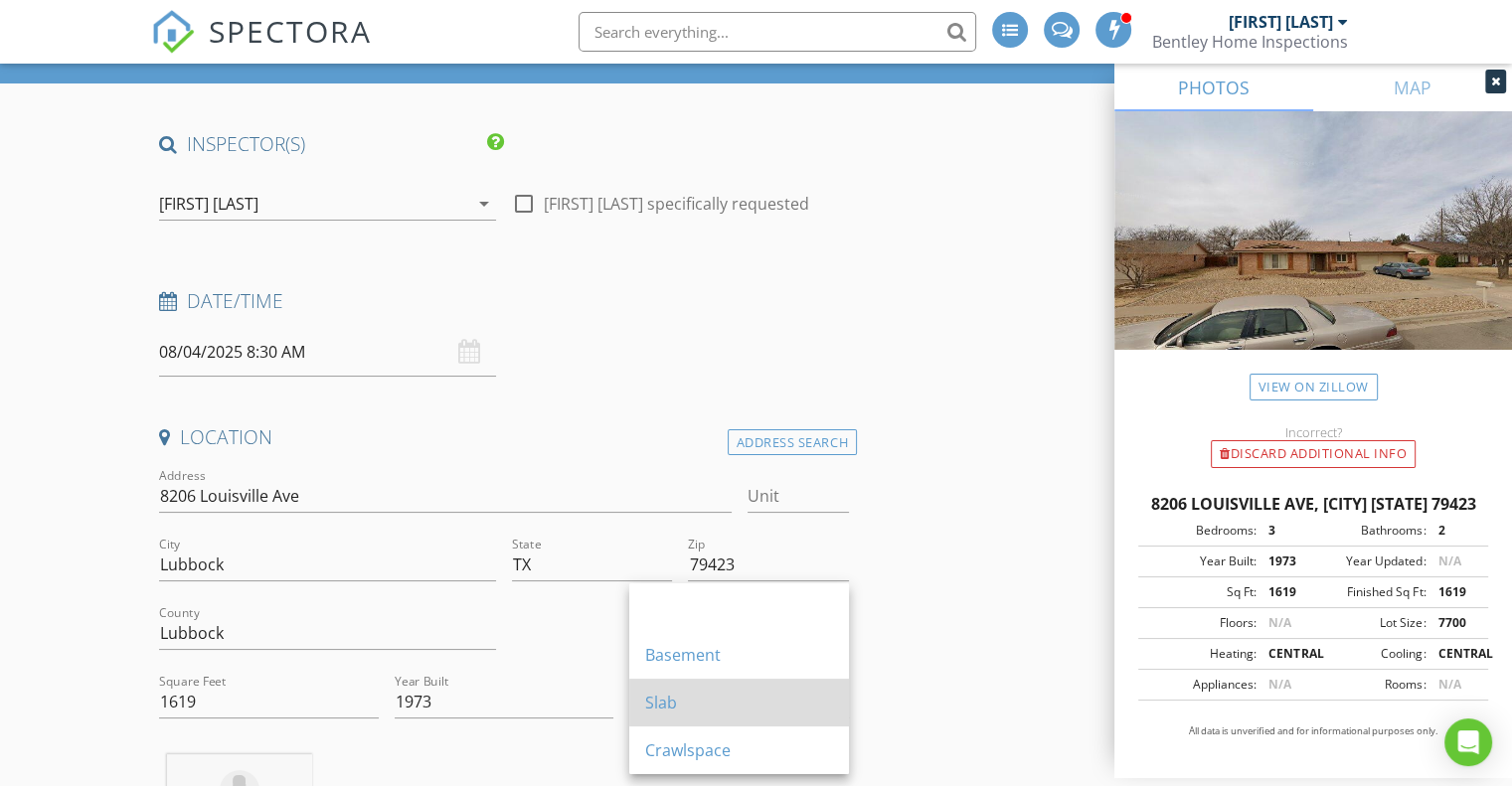 click on "Slab" at bounding box center (739, 703) 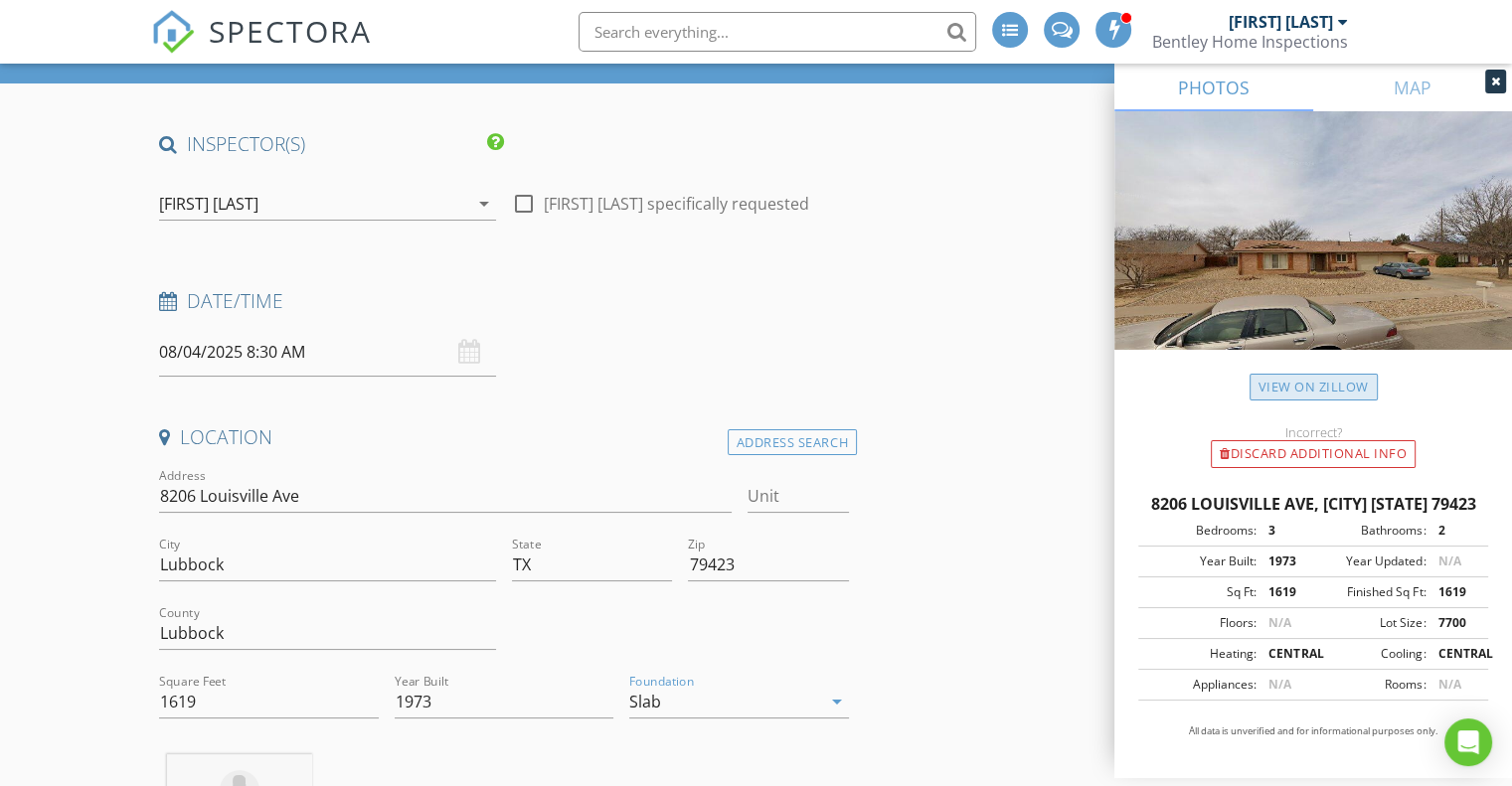 click on "View on Zillow" at bounding box center (1313, 387) 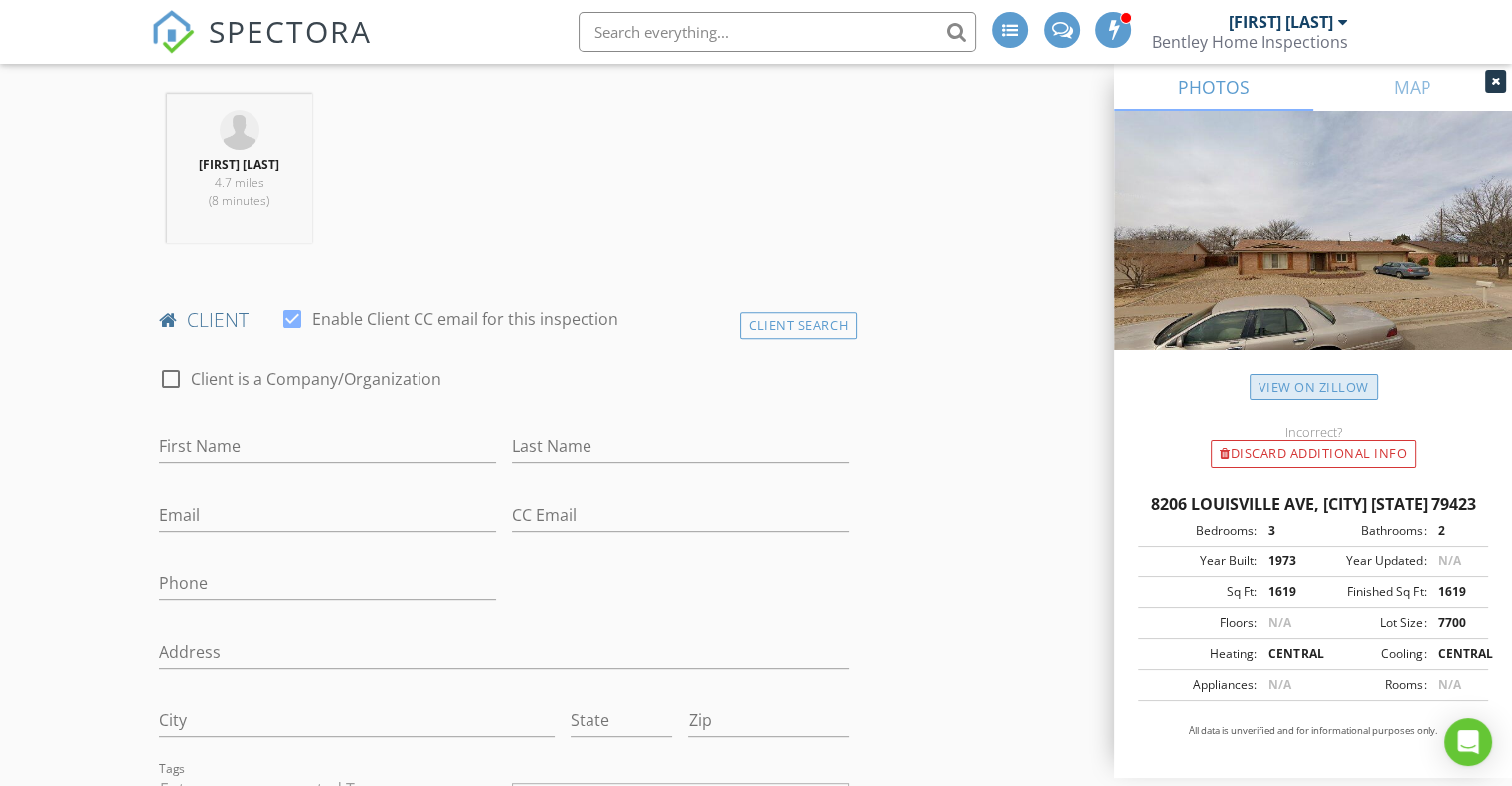 scroll, scrollTop: 795, scrollLeft: 0, axis: vertical 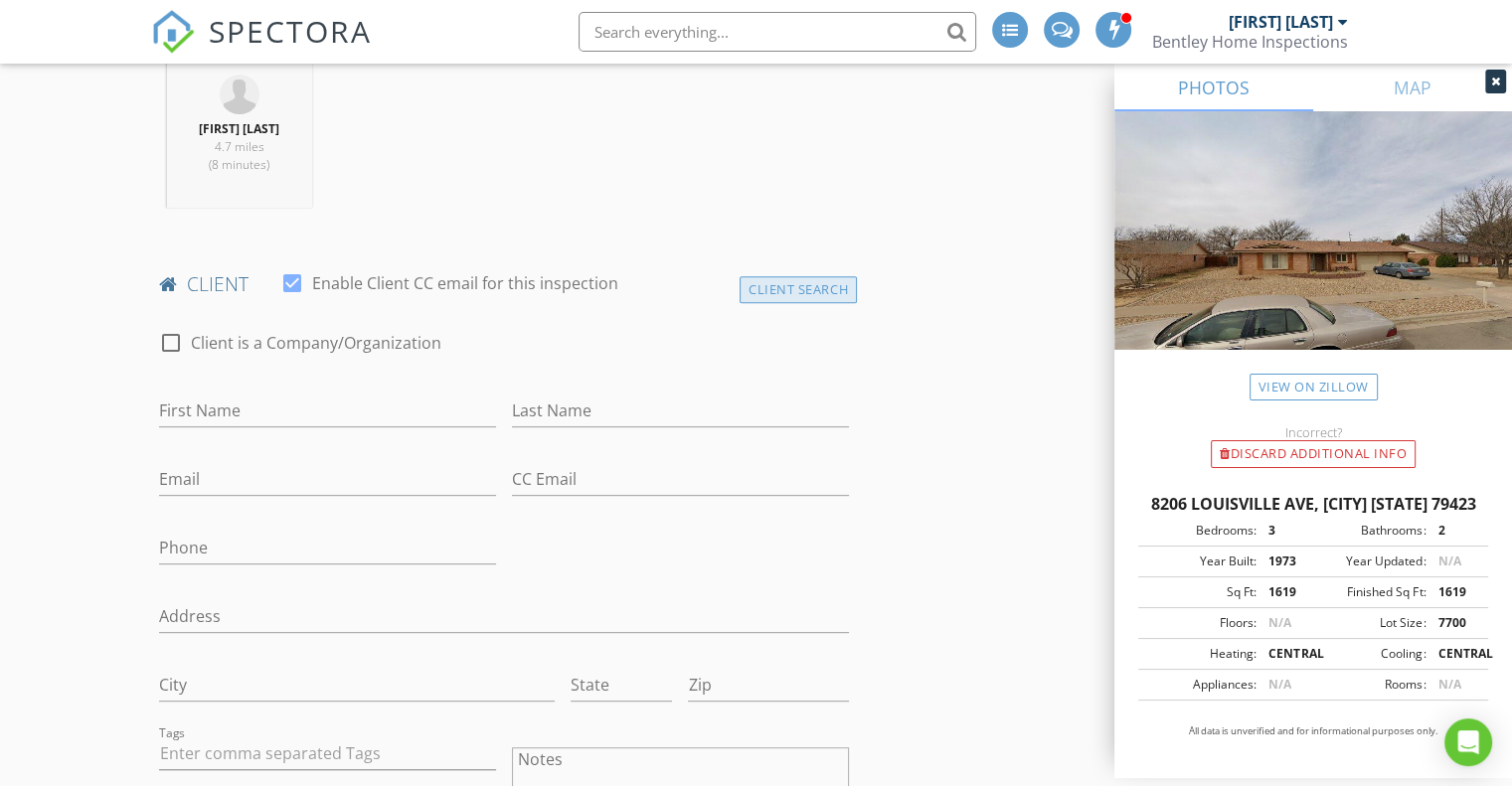 click on "Client Search" at bounding box center (798, 289) 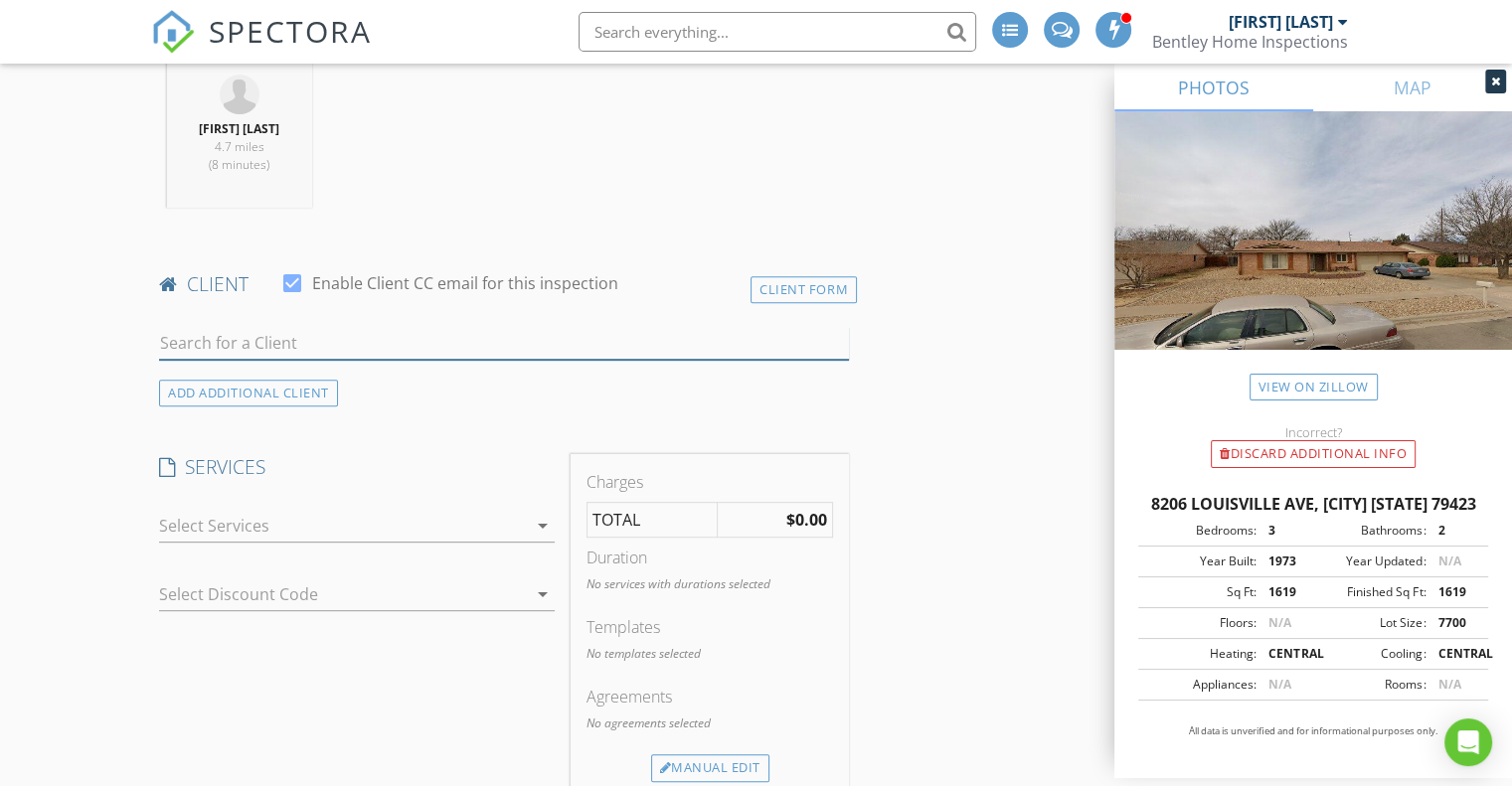 click at bounding box center (504, 343) 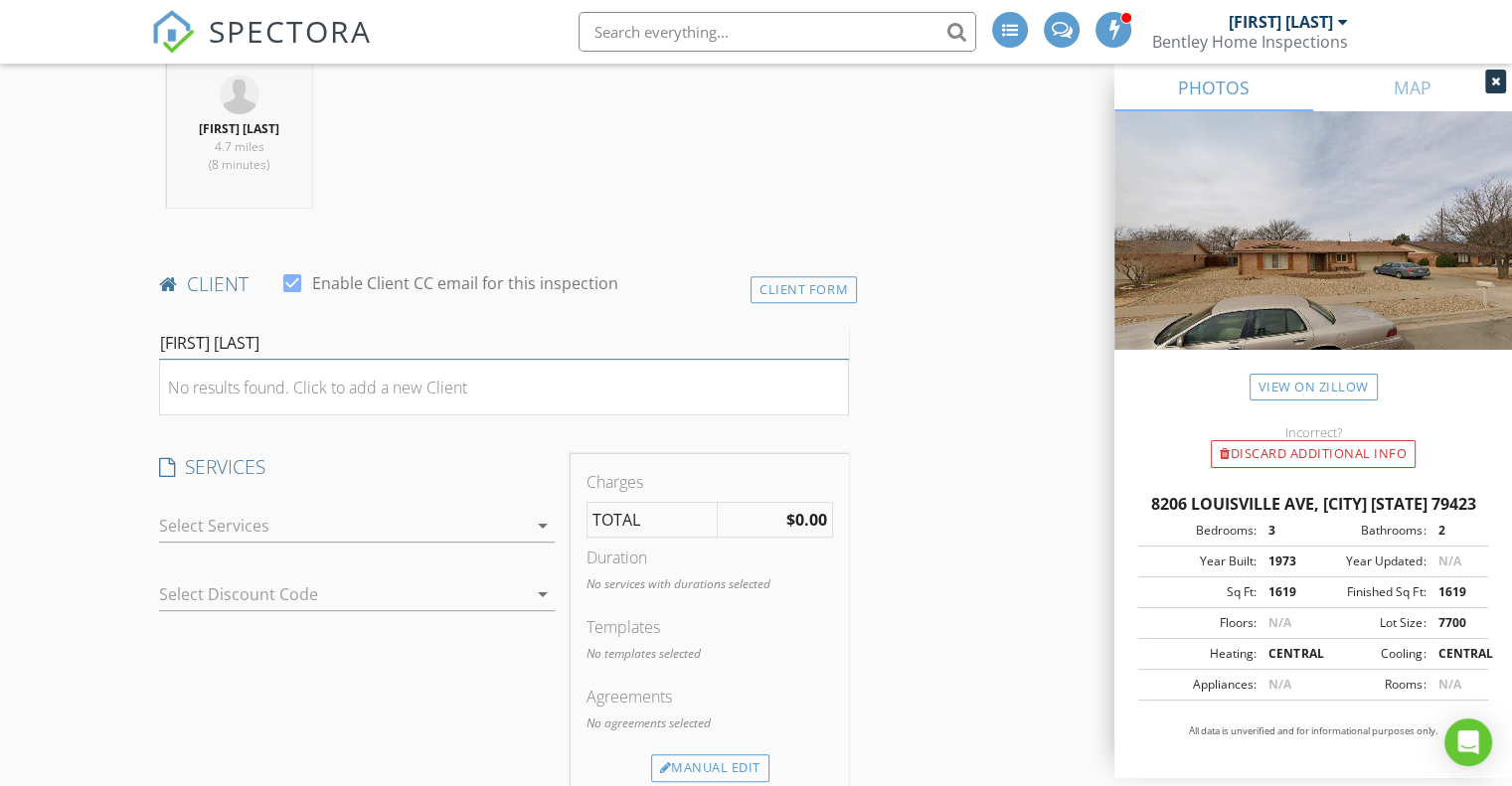 drag, startPoint x: 316, startPoint y: 349, endPoint x: 116, endPoint y: 335, distance: 200.4894 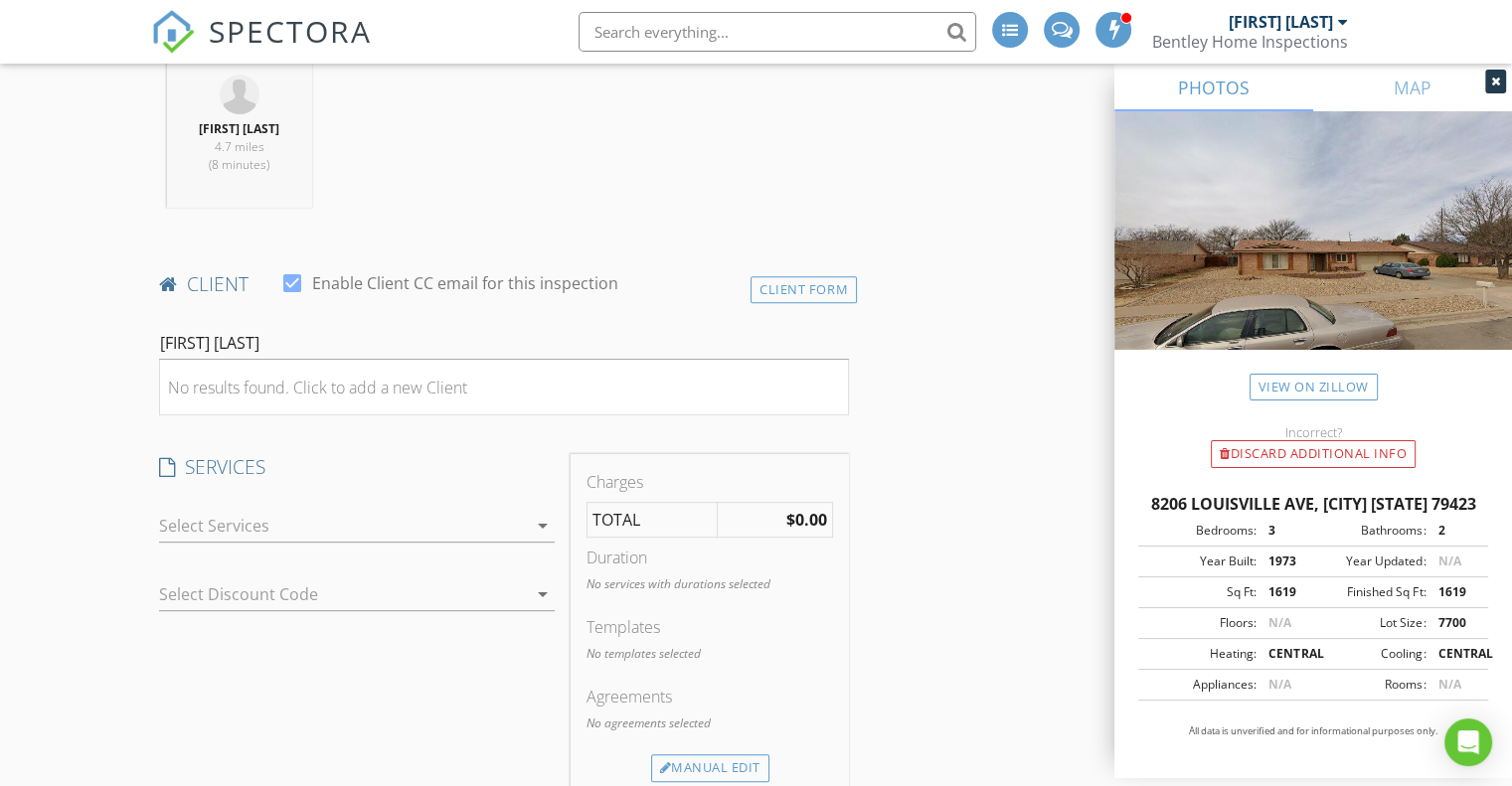 click on "New Inspection
INSPECTOR(S)
check_box_outline_blank   Andy Bentley     check_box   Jimmy Martin   PRIMARY   check_box_outline_blank   Wes Jarrett     Jimmy Martin arrow_drop_down   check_box_outline_blank Jimmy Martin specifically requested
Date/Time
08/04/2025 8:30 AM
Location
Address Search       Address 8206 Louisville Ave   Unit   City Lubbock   State TX   Zip 79423   County Lubbock     Square Feet 1619   Year Built 1973   Foundation Slab arrow_drop_down     Jimmy Martin     4.7 miles     (8 minutes)
client
check_box Enable Client CC email for this inspection   Client Form   brenda ward
No results found. Click to add a new
Client
ADD ADDITIONAL client
SERVICES
check_box_outline_blank   Residential Inspection" at bounding box center [756, 1028] 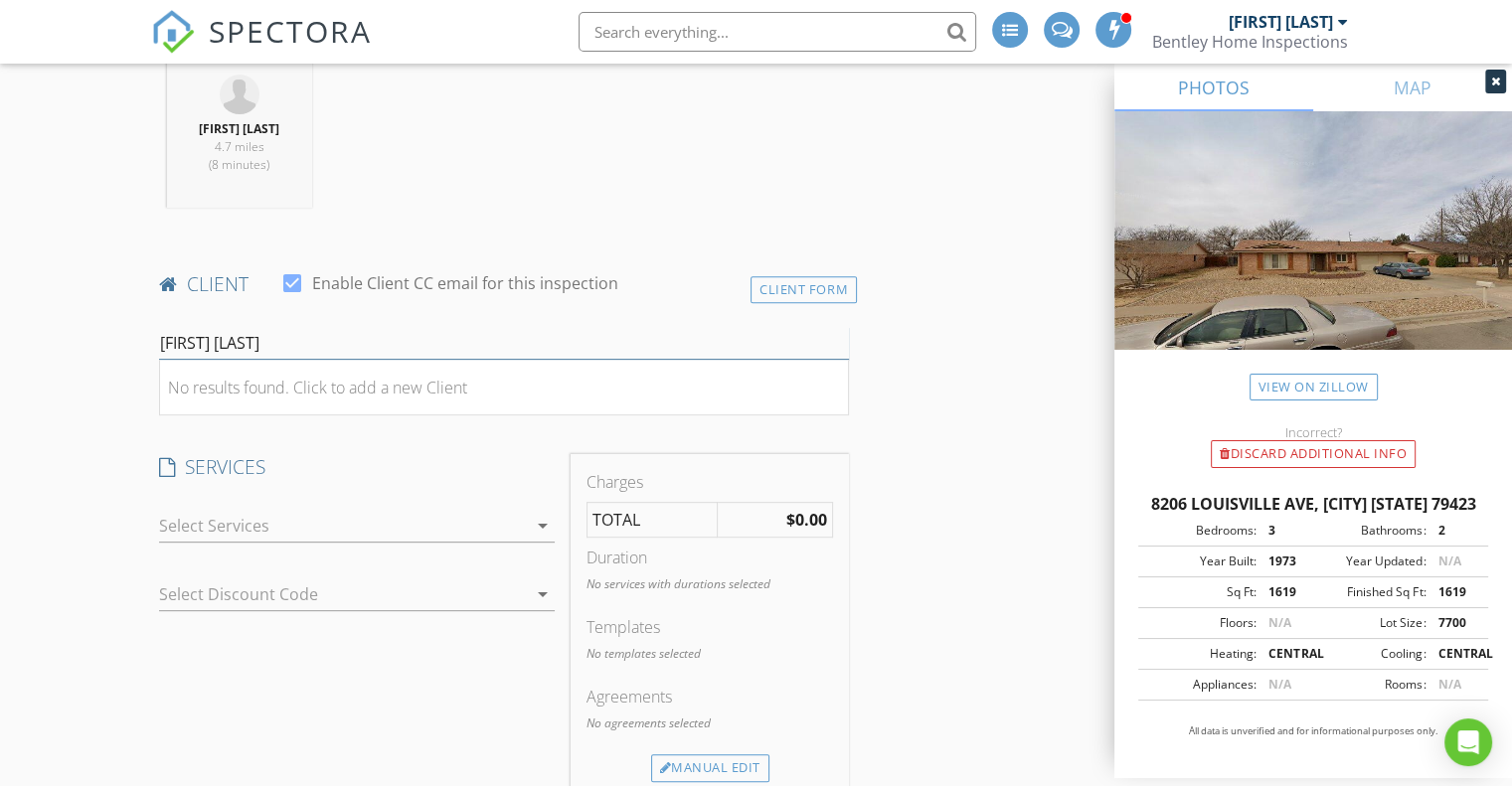 click on "brenda ward" at bounding box center (504, 343) 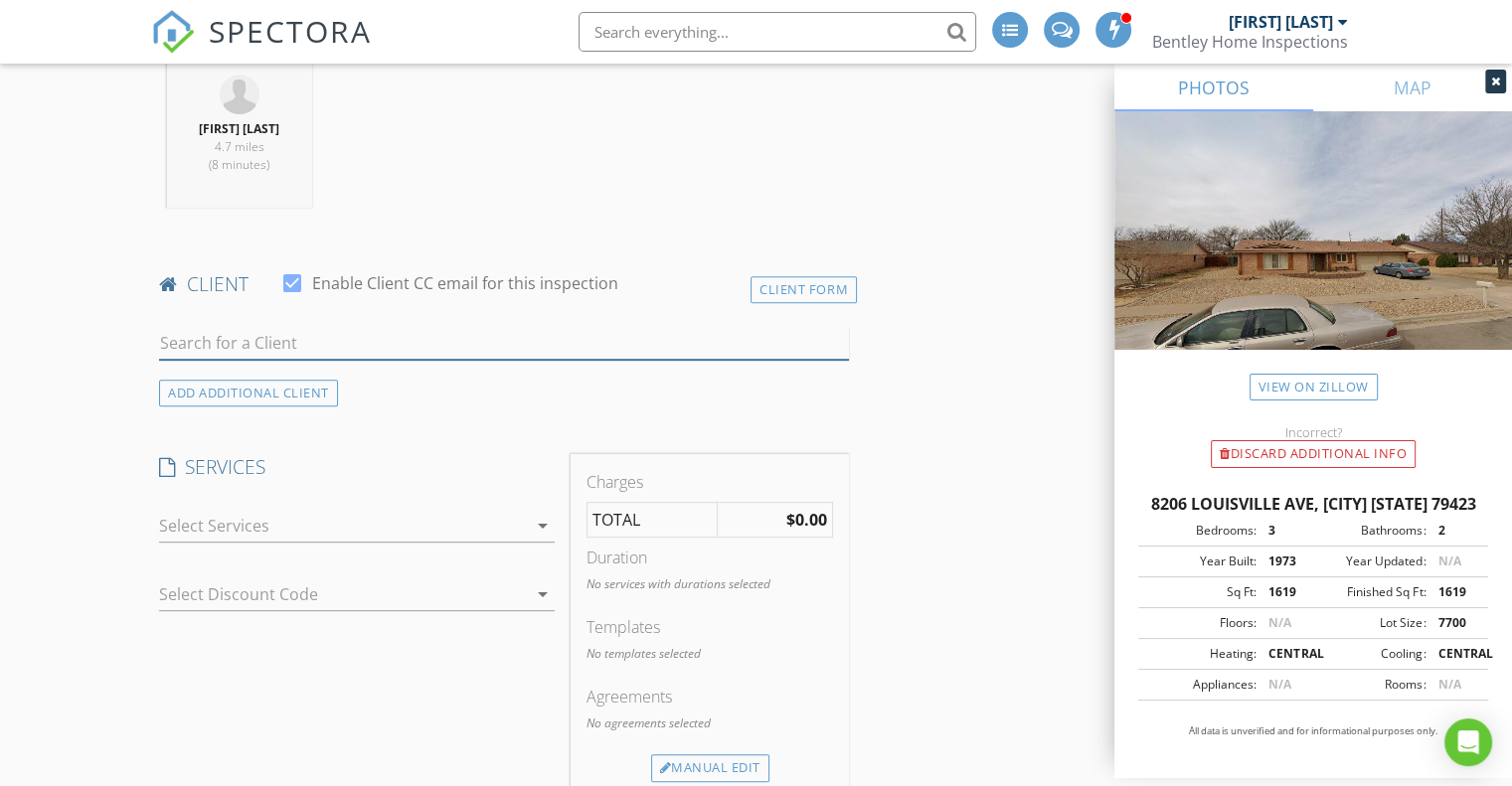 type 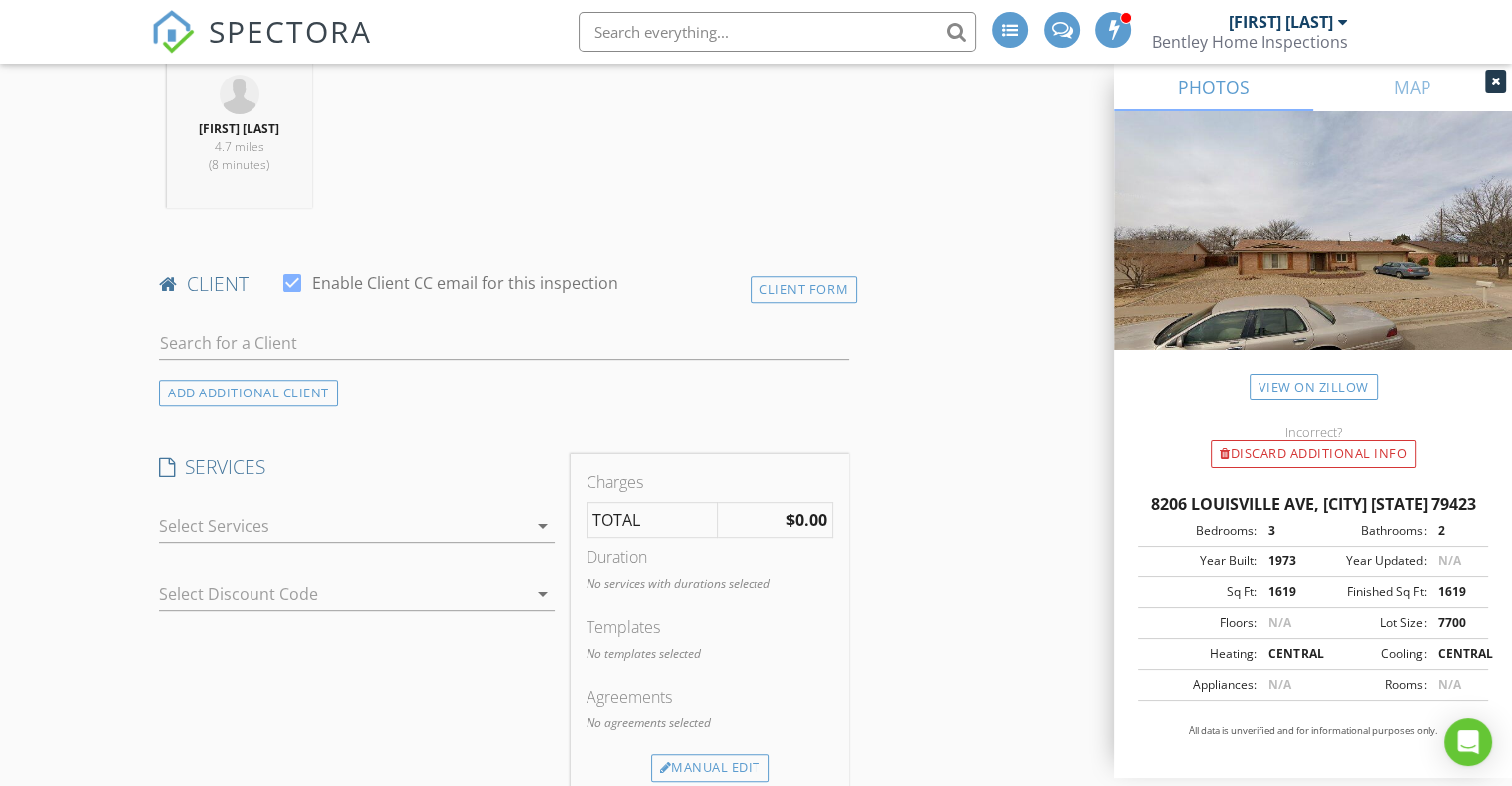 click on "New Inspection
INSPECTOR(S)
check_box_outline_blank   Andy Bentley     check_box   Jimmy Martin   PRIMARY   check_box_outline_blank   Wes Jarrett     Jimmy Martin arrow_drop_down   check_box_outline_blank Jimmy Martin specifically requested
Date/Time
08/04/2025 8:30 AM
Location
Address Search       Address 8206 Louisville Ave   Unit   City Lubbock   State TX   Zip 79423   County Lubbock     Square Feet 1619   Year Built 1973   Foundation Slab arrow_drop_down     Jimmy Martin     4.7 miles     (8 minutes)
client
check_box Enable Client CC email for this inspection   Client Form
ADD ADDITIONAL client
SERVICES
check_box_outline_blank   Residential Inspection   Standard TREC Inspection check_box_outline_blank   Termite Inspection   WDI inspection     Sewer Camera" at bounding box center (756, 1028) 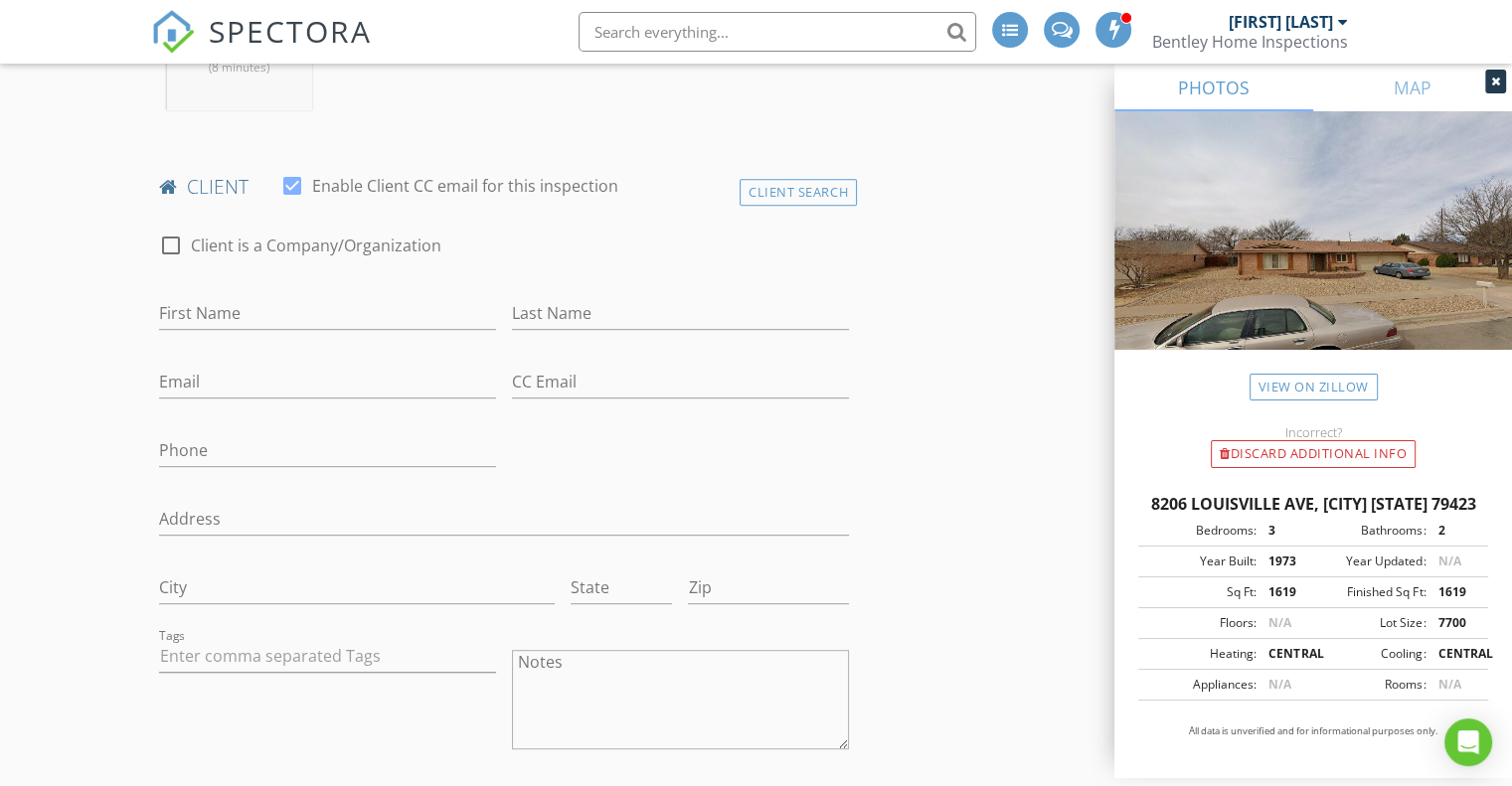 scroll, scrollTop: 894, scrollLeft: 0, axis: vertical 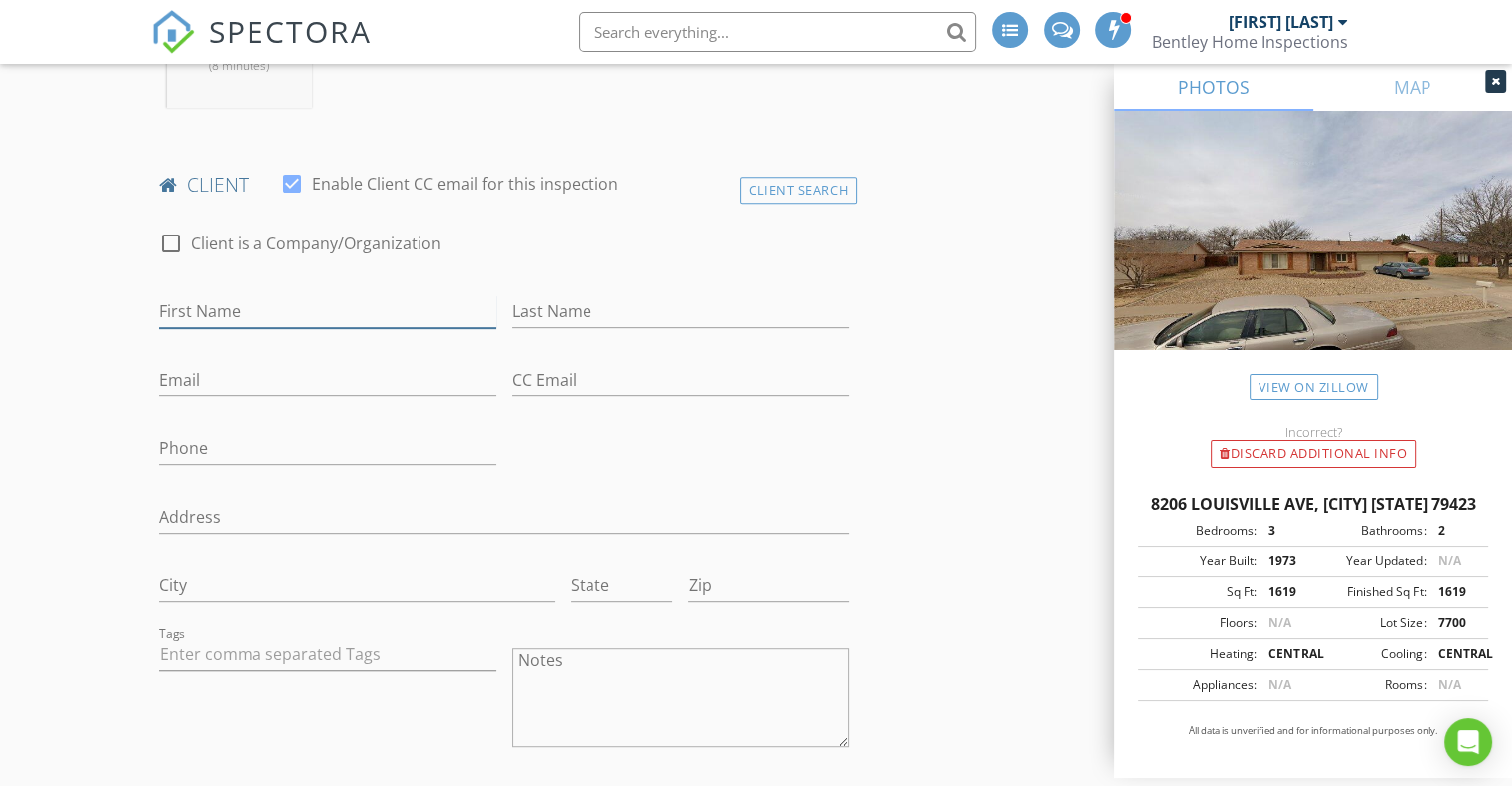 click on "First Name" at bounding box center (327, 311) 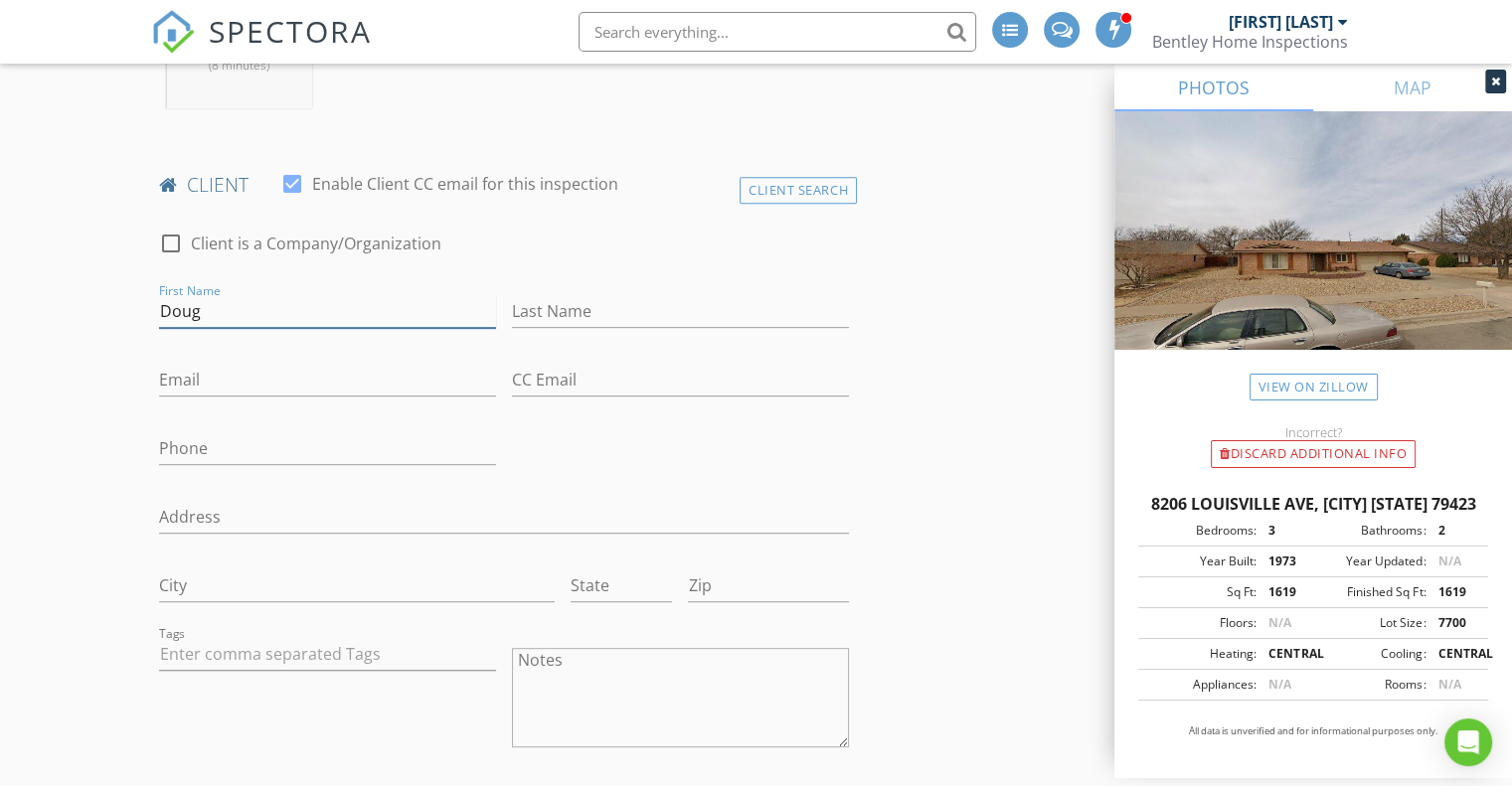 type on "Doug" 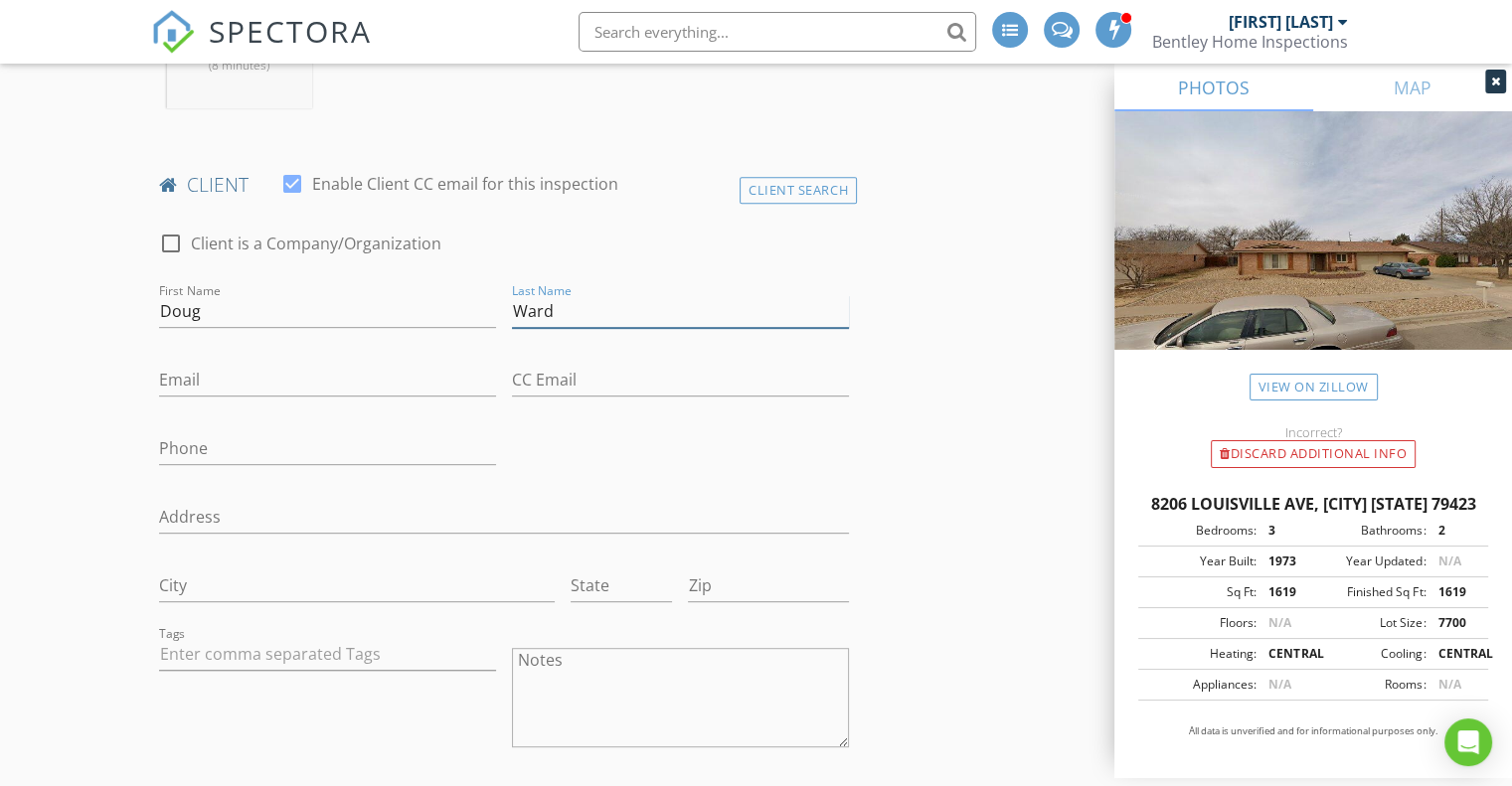 type on "Ward" 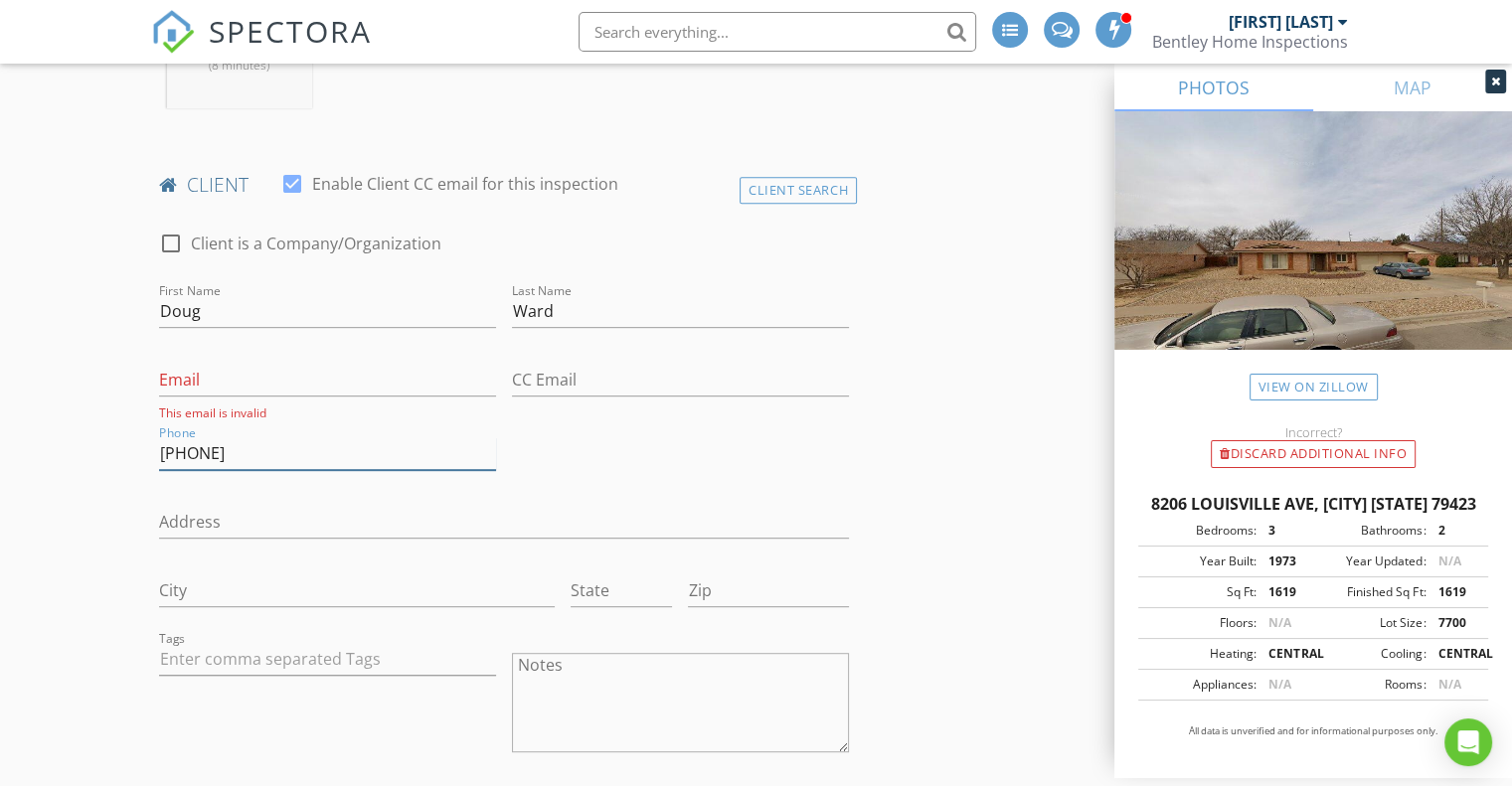 type on "806-401-3454" 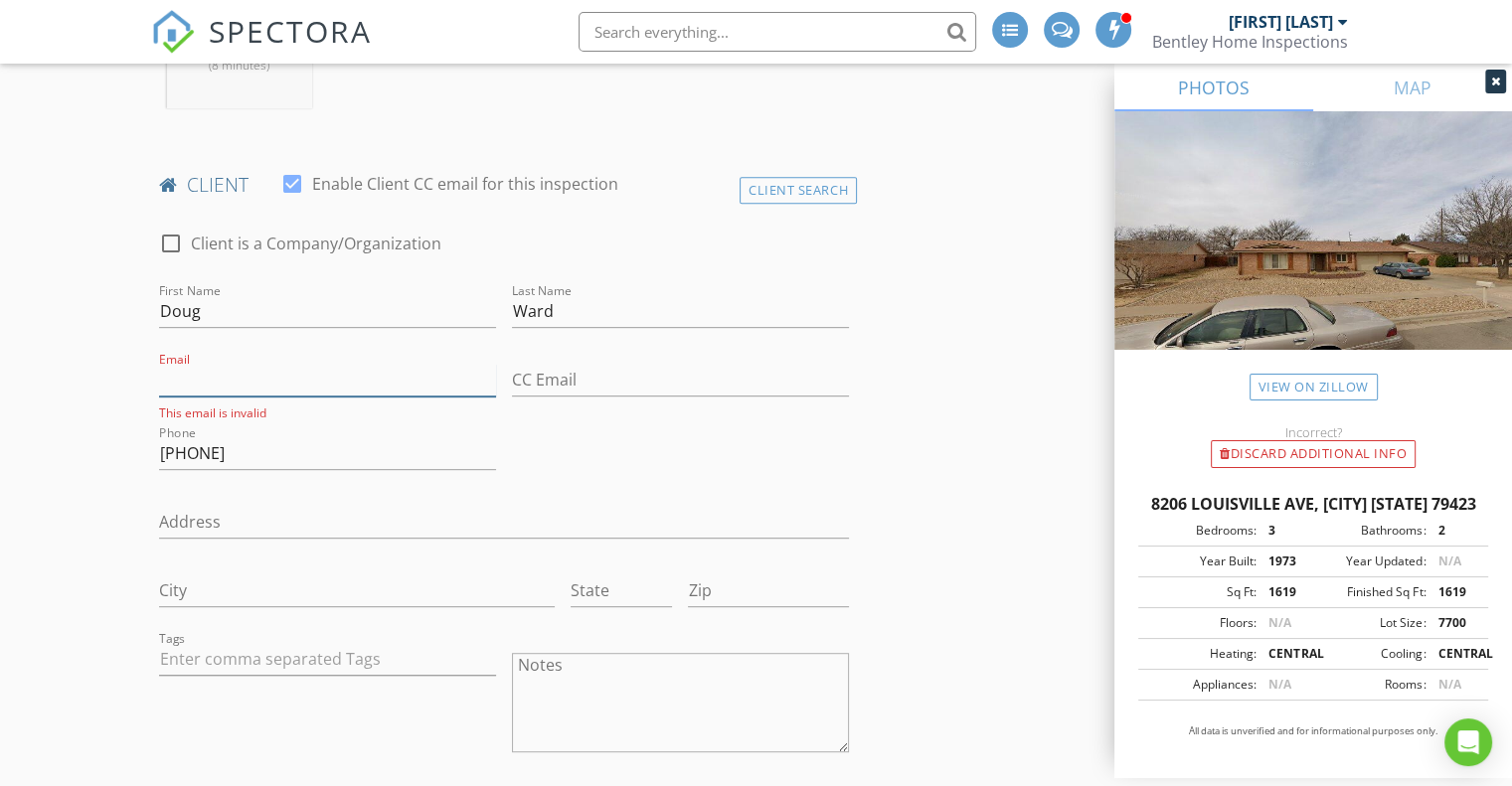 click on "Email" at bounding box center (327, 380) 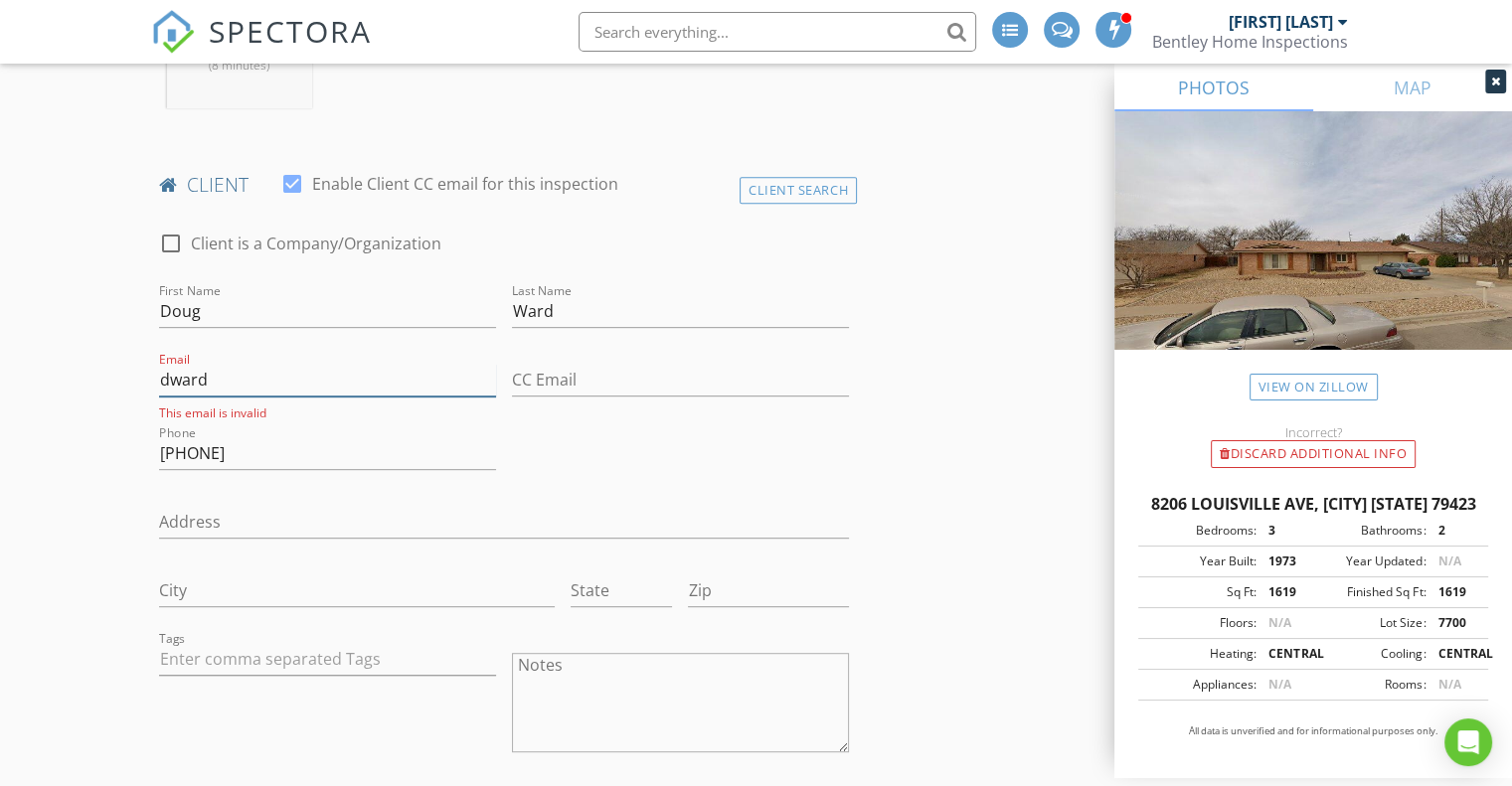 type on "dward140@yahoo.com" 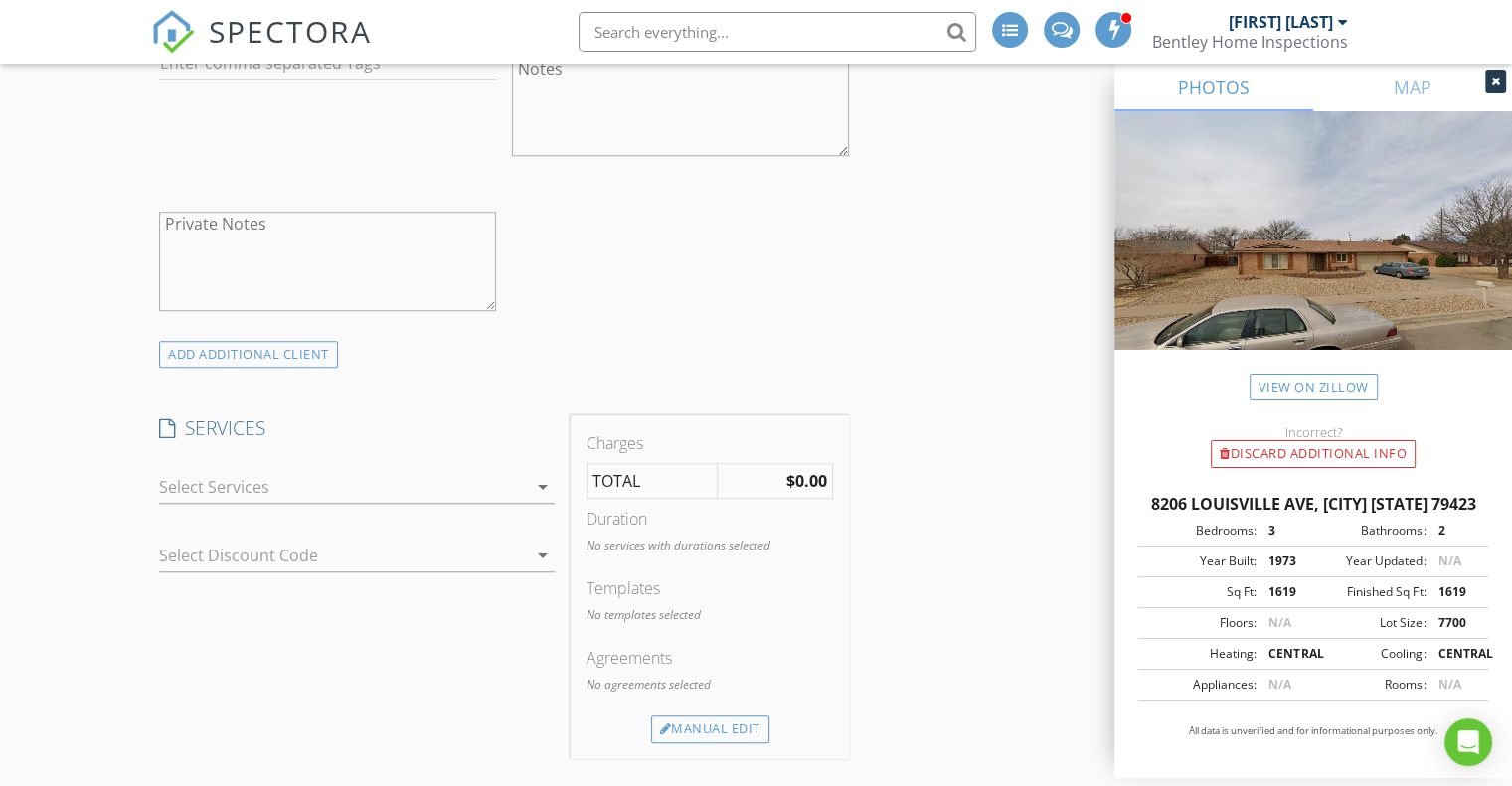scroll, scrollTop: 1590, scrollLeft: 0, axis: vertical 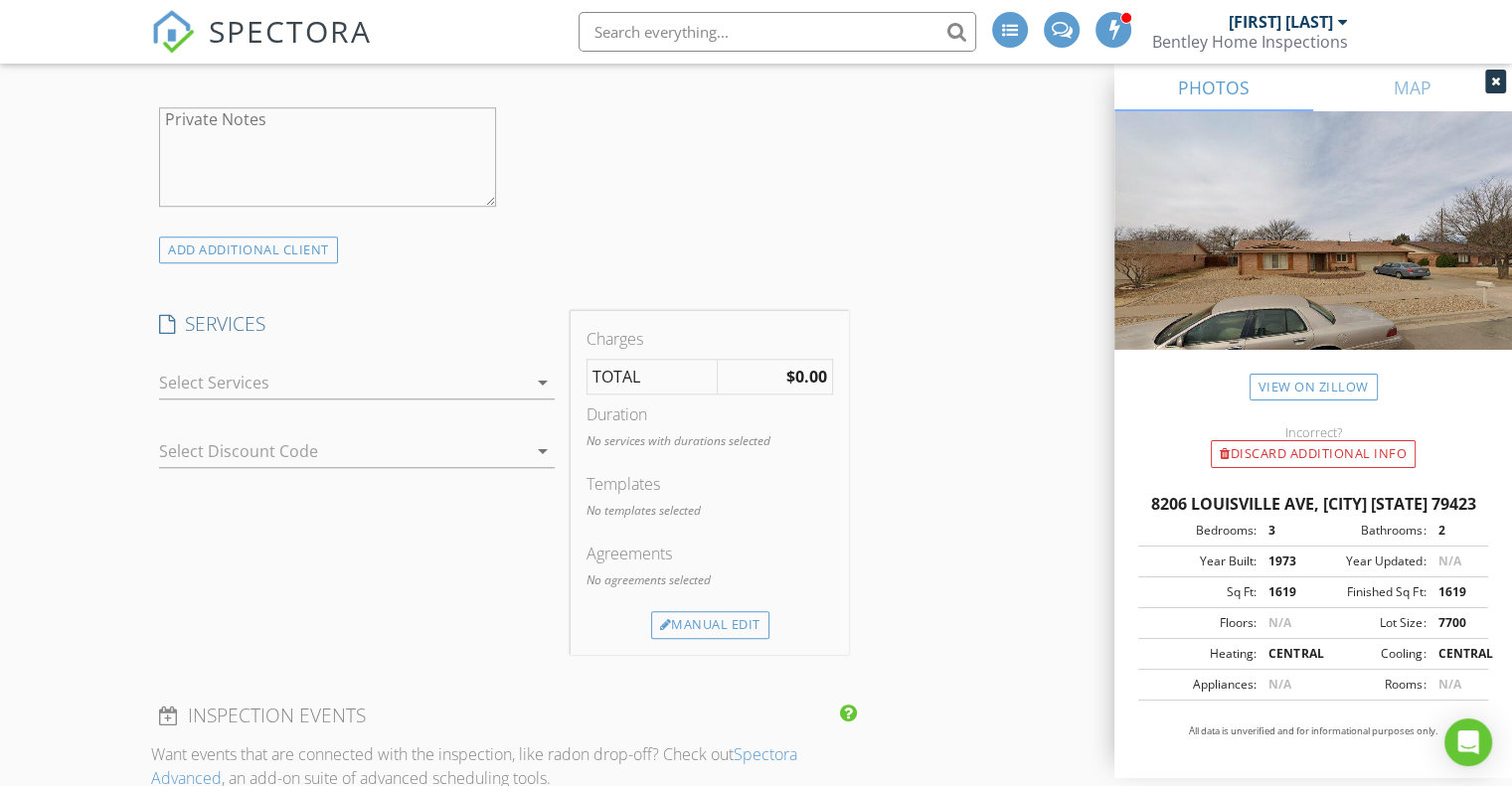 click on "check_box_outline_blank   Residential Inspection   Standard TREC Inspection check_box_outline_blank   Termite Inspection   WDI inspection check_box_outline_blank   Sewer Camera Inspection   Sewer Camera  check_box_outline_blank   Pay At Close   check_box_outline_blank   Multi - Family Home Inspection   4 units or less check_box_outline_blank   Re-inspection   check_box_outline_blank   HUD Foundation Certification Inspections   check_box_outline_blank   Commercial Inspection   check_box_outline_blank   Pool and Spa Inspection   Pool and Spa only check_box_outline_blank   Water Test   Water Test Only check_box_outline_blank   Well Inspection   Well Inspection only check_box_outline_blank   Septic Inspection   Septic Inspection only check_box_outline_blank   Sprinkler Inspection   Inspection of sprinkler system check_box_outline_blank   Small outbuilding   Small outbuilding or shop with electrical  check_box_outline_blank   Large outbuilding    Large outbuilding with electrical, plumbing, and HVAC   New Service" at bounding box center [357, 387] 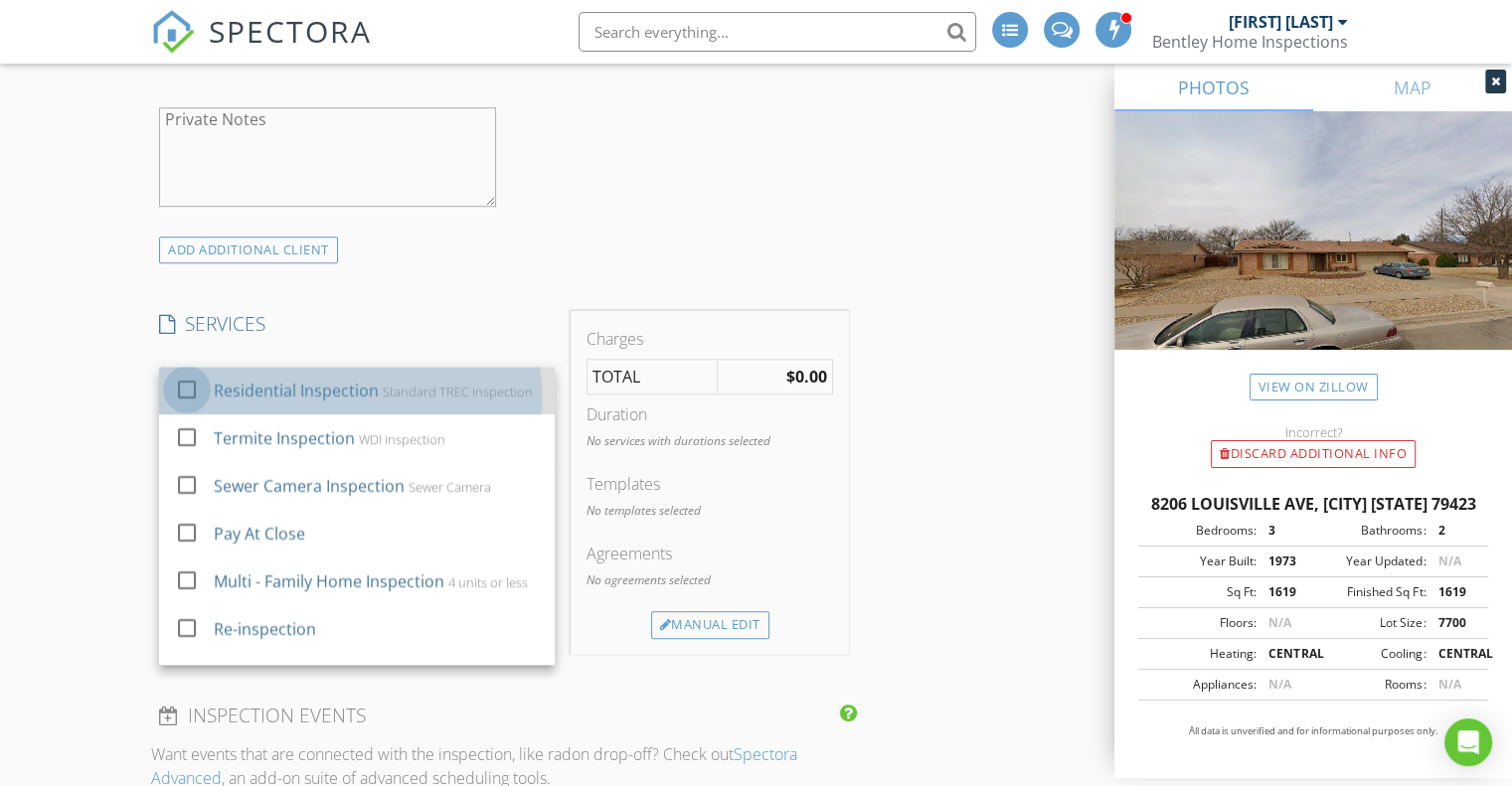 click at bounding box center [187, 390] 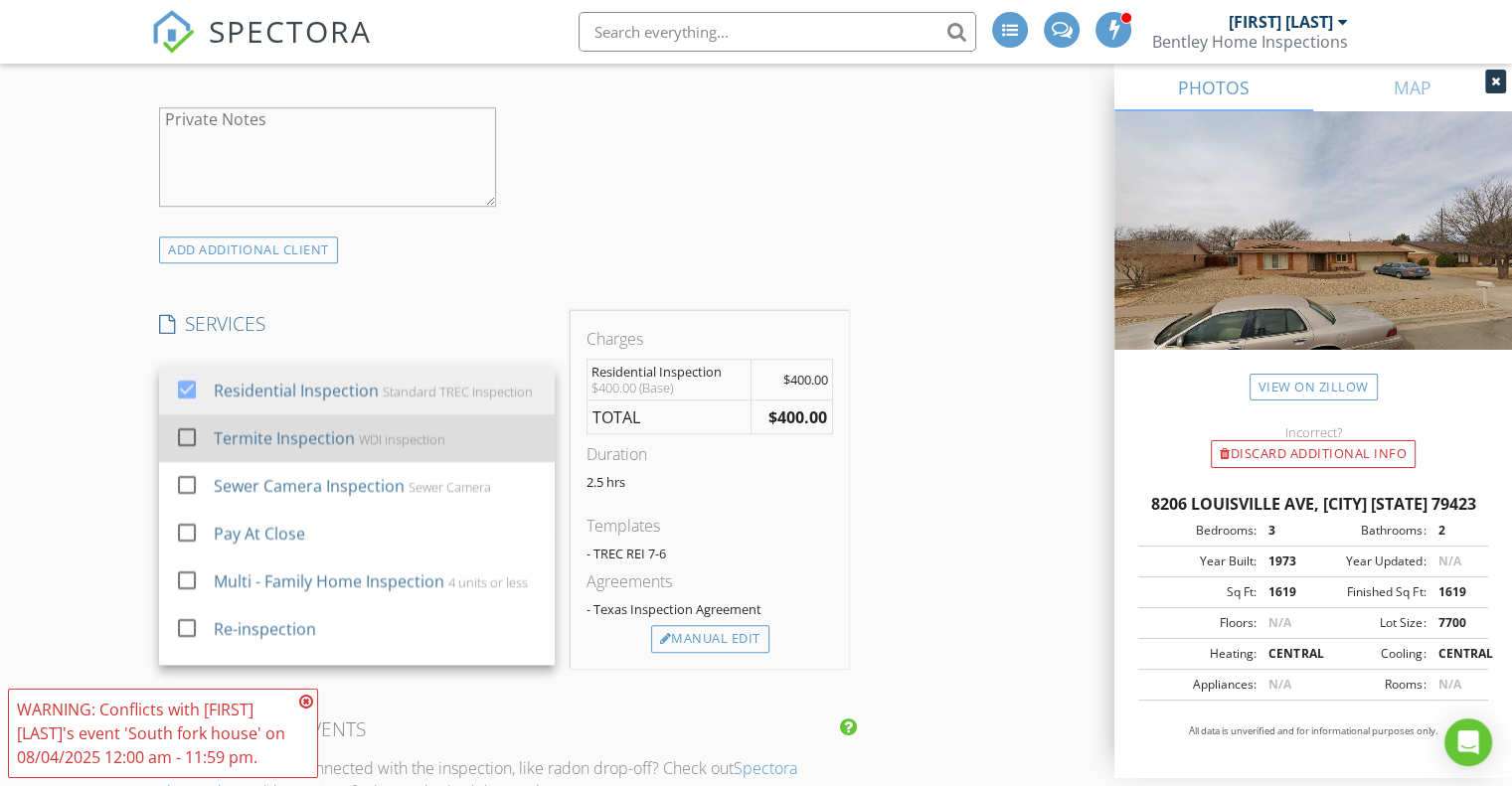 click at bounding box center (187, 437) 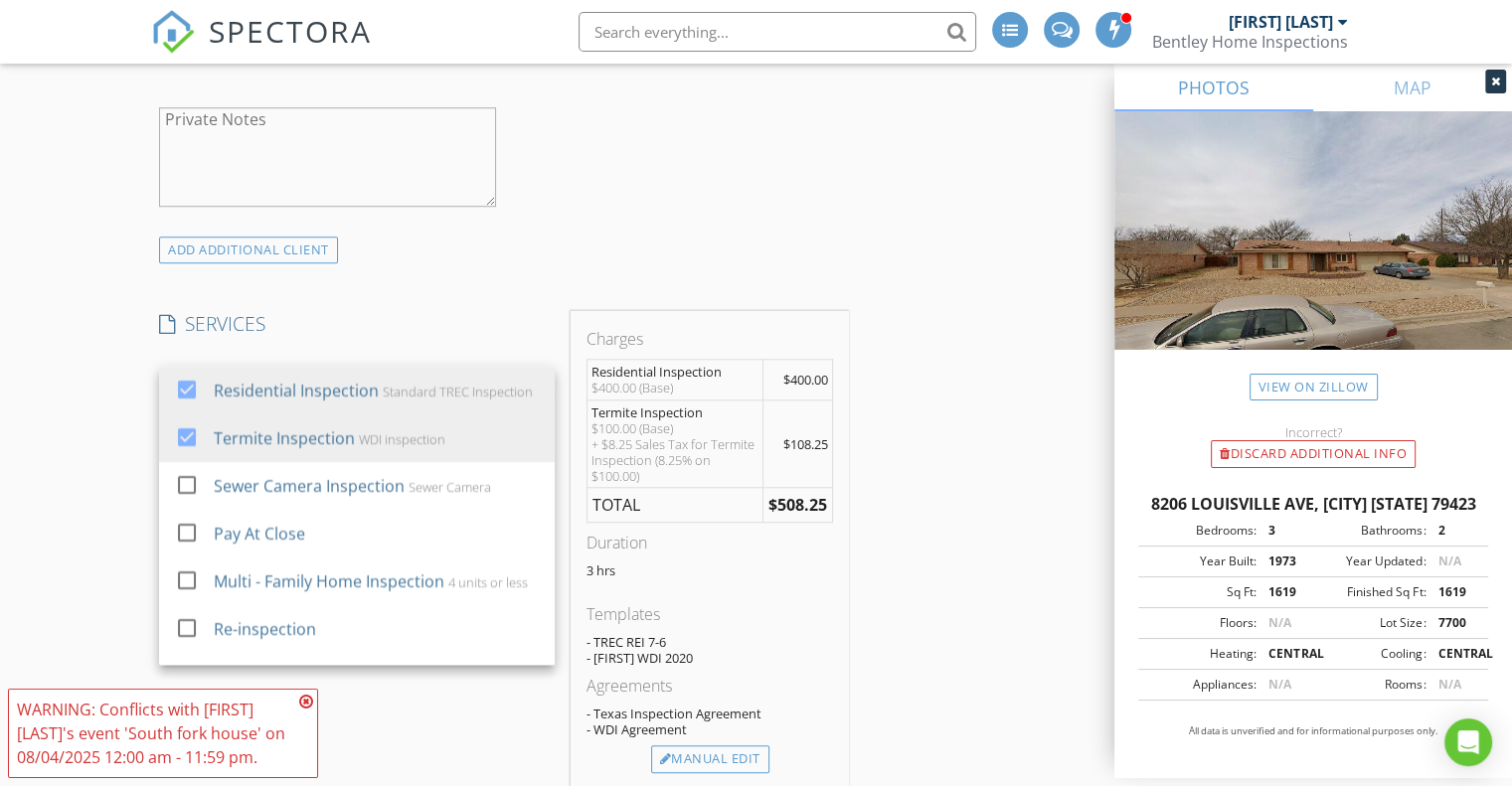 click on "New Inspection
INSPECTOR(S)
check_box_outline_blank   Andy Bentley     check_box   Jimmy Martin   PRIMARY   check_box_outline_blank   Wes Jarrett     Jimmy Martin arrow_drop_down   check_box_outline_blank Jimmy Martin specifically requested
Date/Time
08/04/2025 8:30 AM
Location
Address Search       Address 8206 Louisville Ave   Unit   City Lubbock   State TX   Zip 79423   County Lubbock     Square Feet 1619   Year Built 1973   Foundation Slab arrow_drop_down     Jimmy Martin     4.7 miles     (8 minutes)
client
check_box Enable Client CC email for this inspection   Client Search     check_box_outline_blank Client is a Company/Organization     First Name Doug   Last Name Ward   Email dward140@yahoo.com   CC Email   Phone 806-401-3454   Address   City   State   Zip     Tags         Notes   Private Notes          check_box   Residential Inspection" at bounding box center (756, 627) 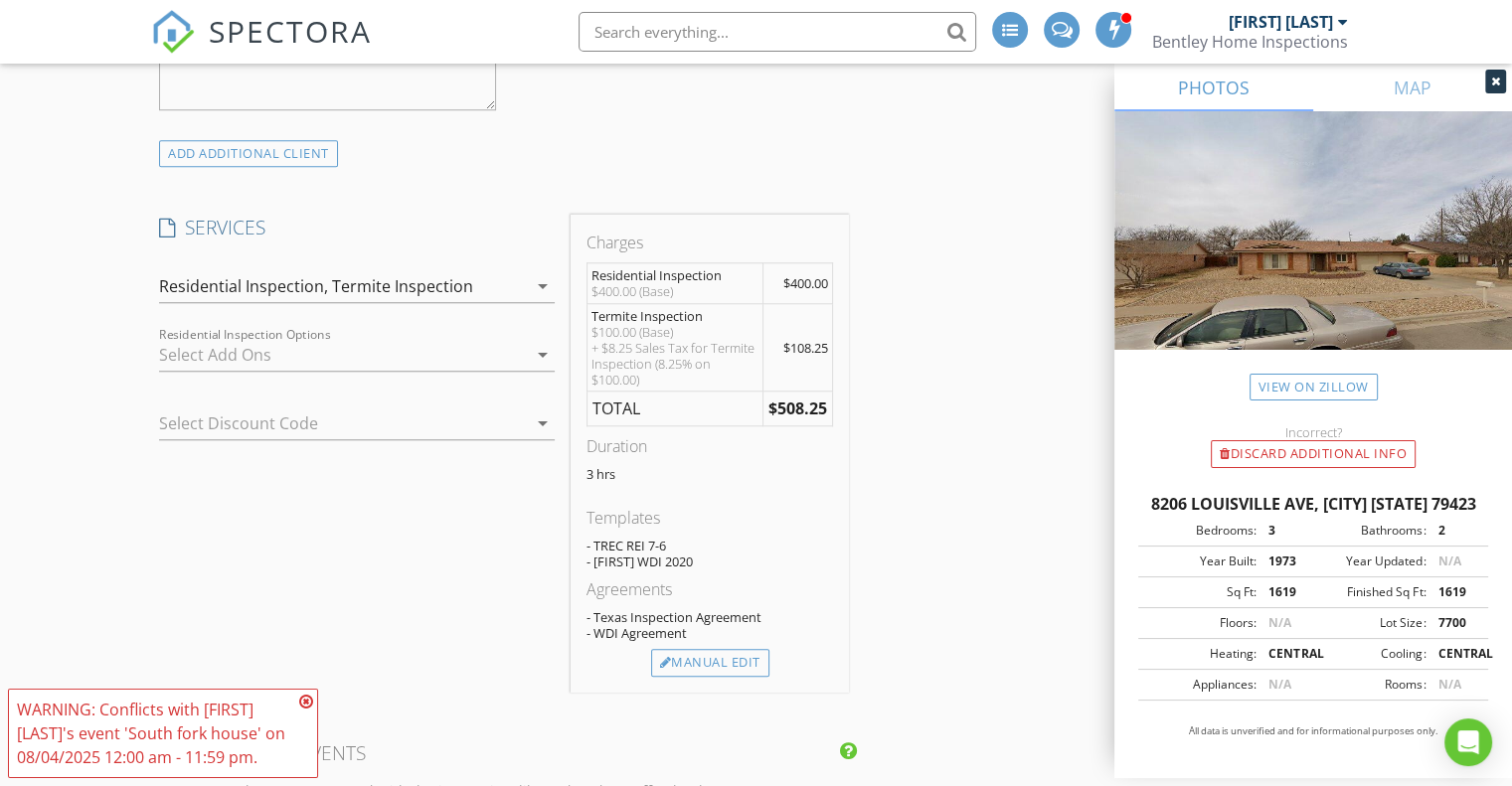 scroll, scrollTop: 1789, scrollLeft: 0, axis: vertical 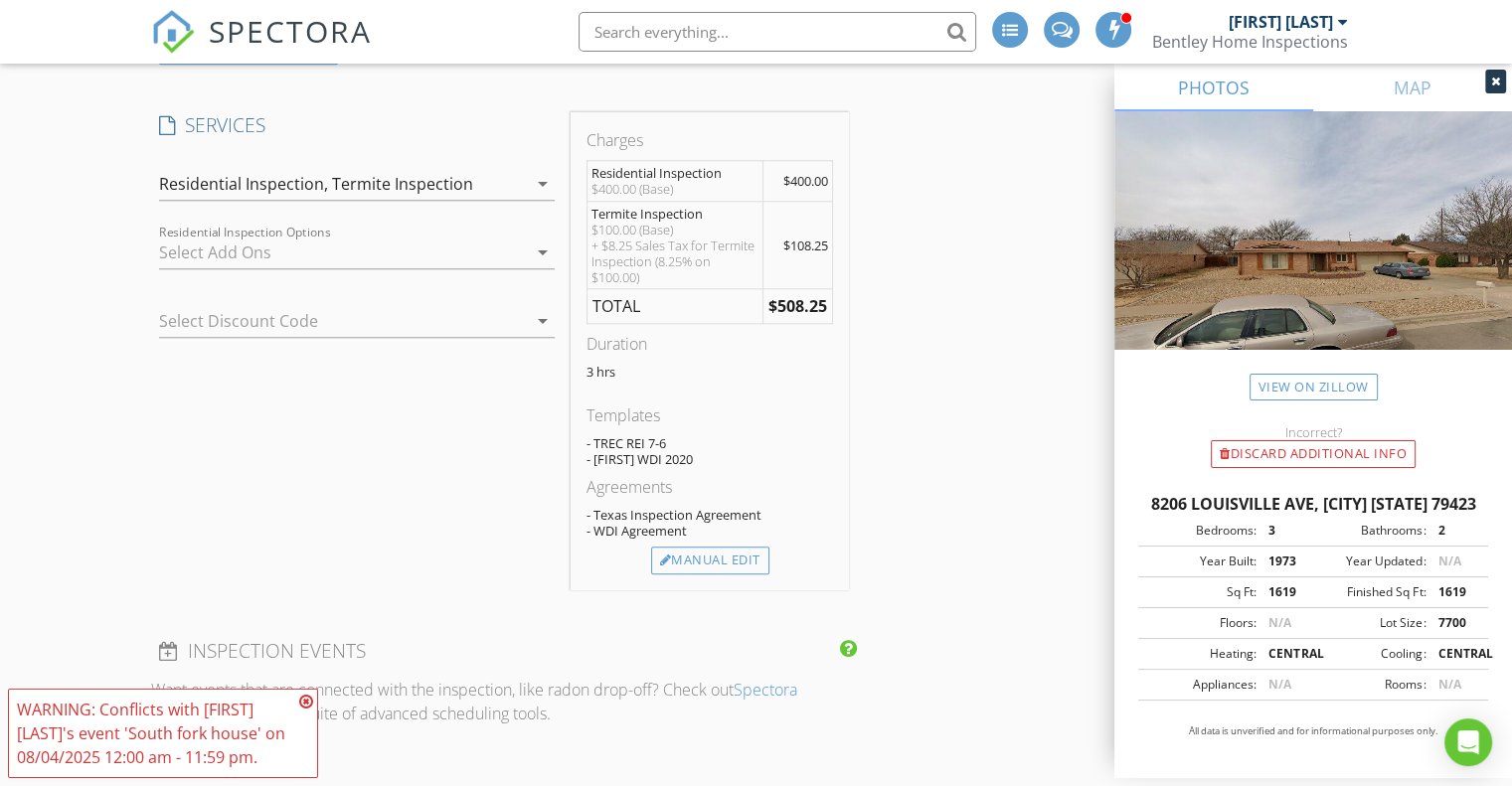click at bounding box center (306, 702) 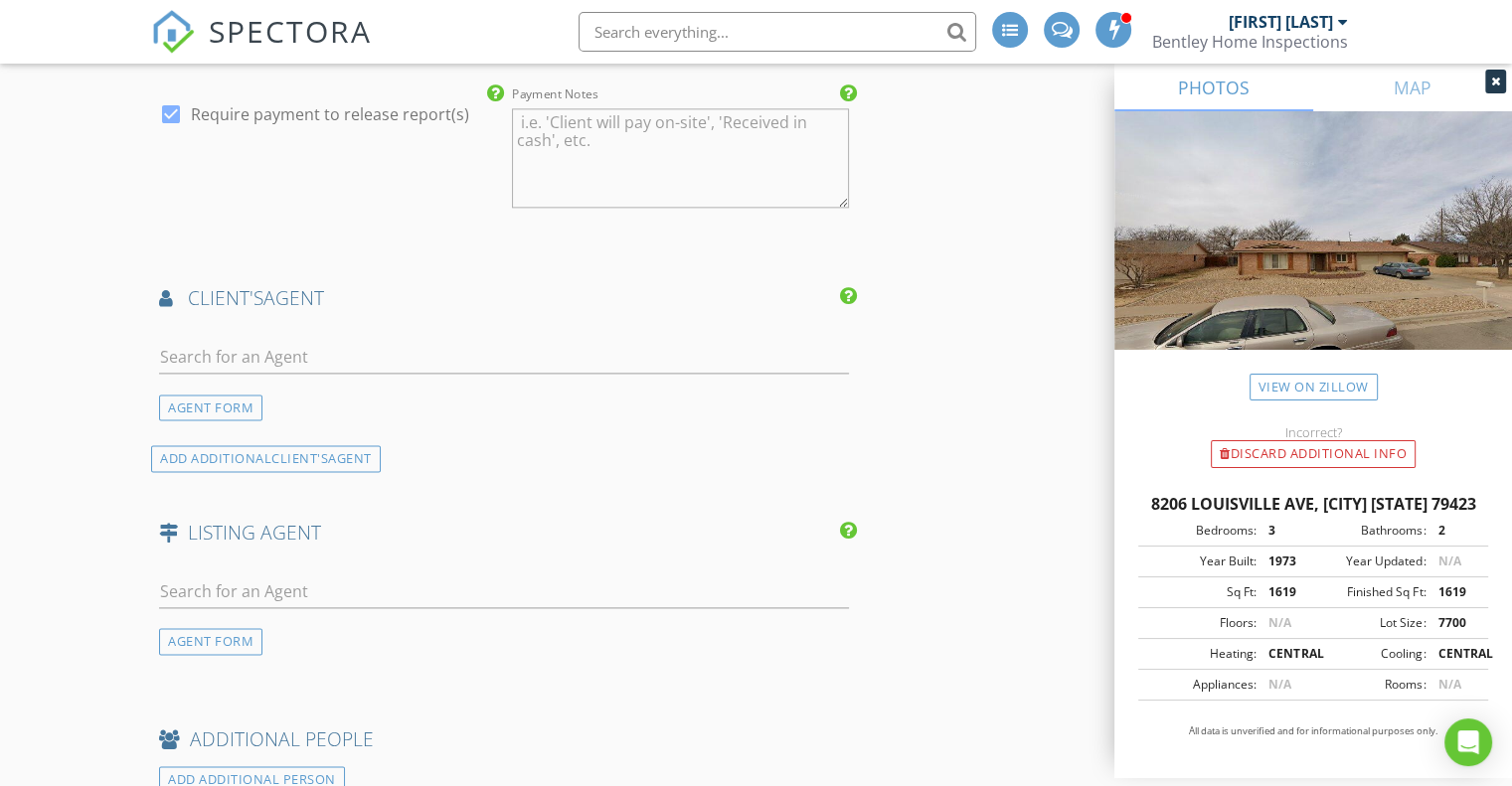 scroll, scrollTop: 2584, scrollLeft: 0, axis: vertical 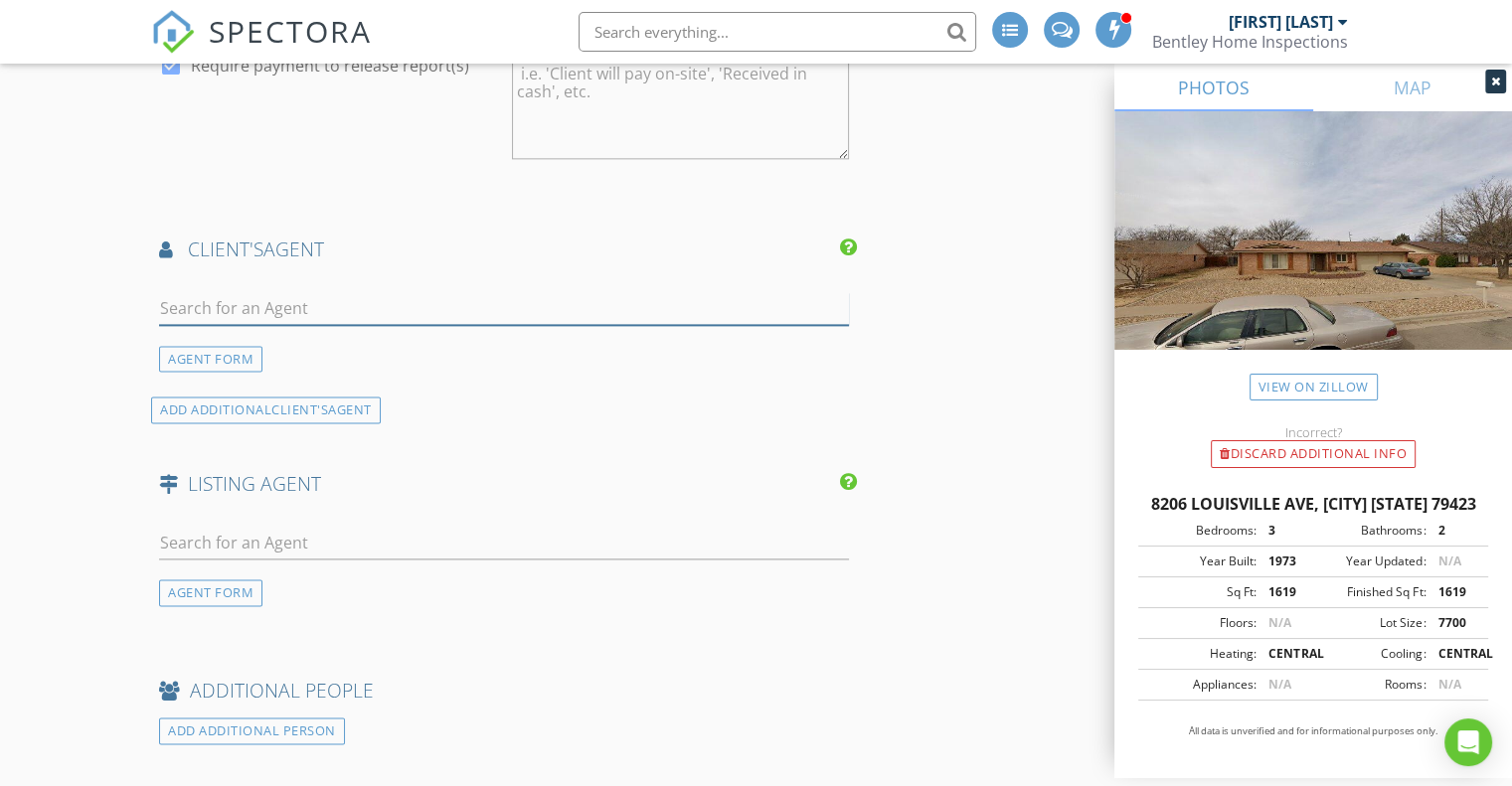 click at bounding box center (504, 308) 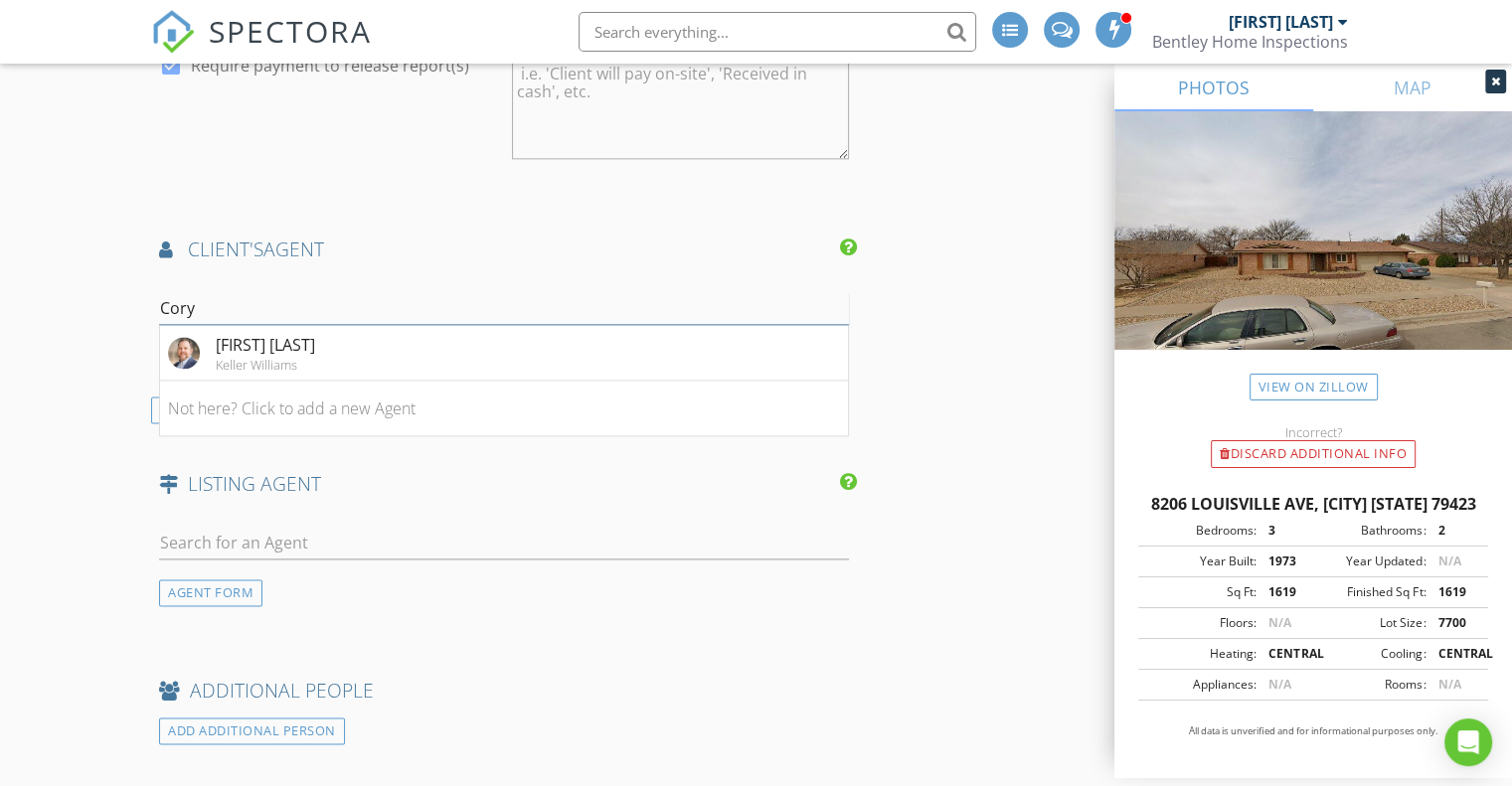 type on "Cory" 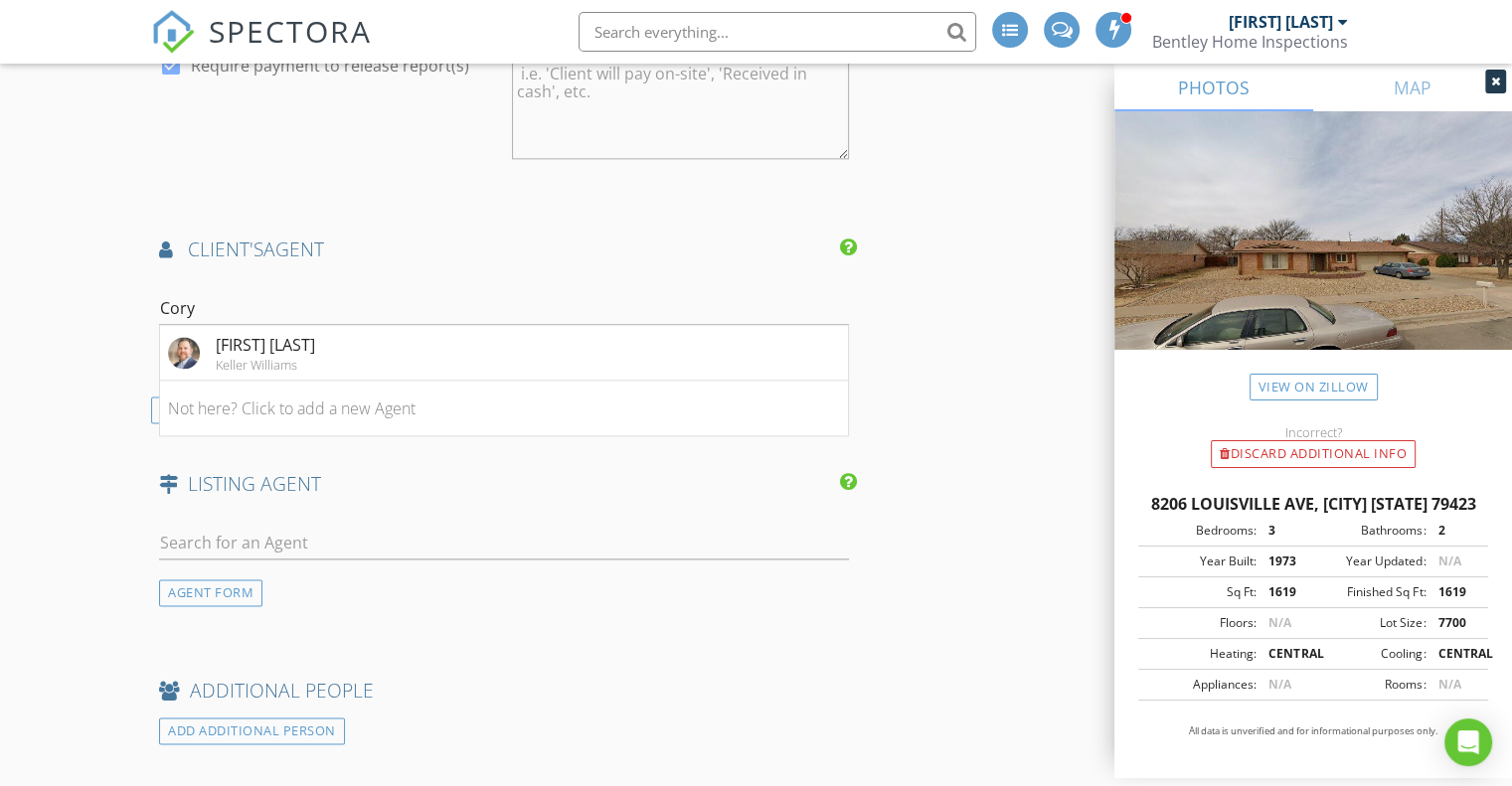 click on "Cory Cash
Keller Williams" at bounding box center [504, 353] 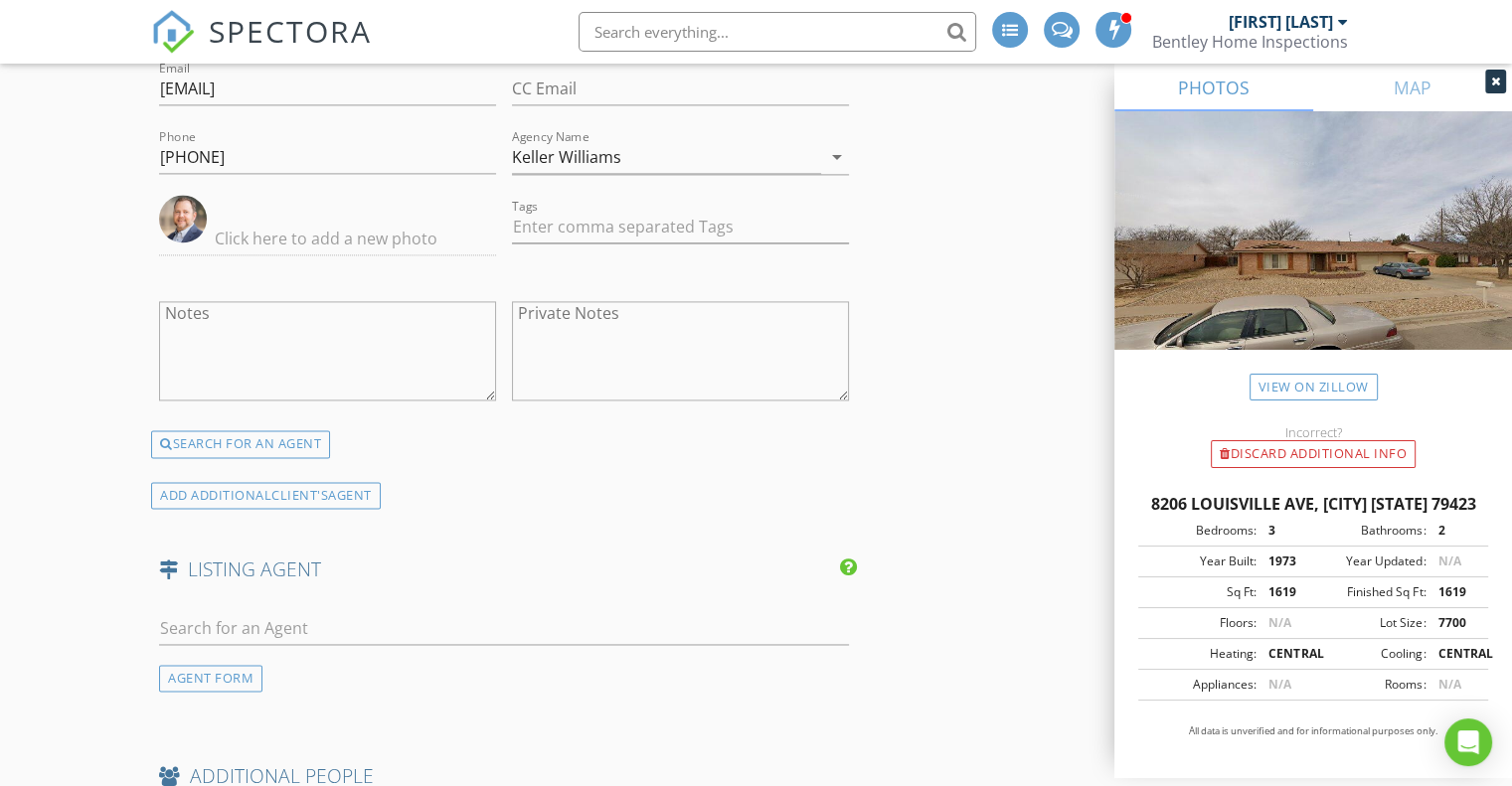 scroll, scrollTop: 2981, scrollLeft: 0, axis: vertical 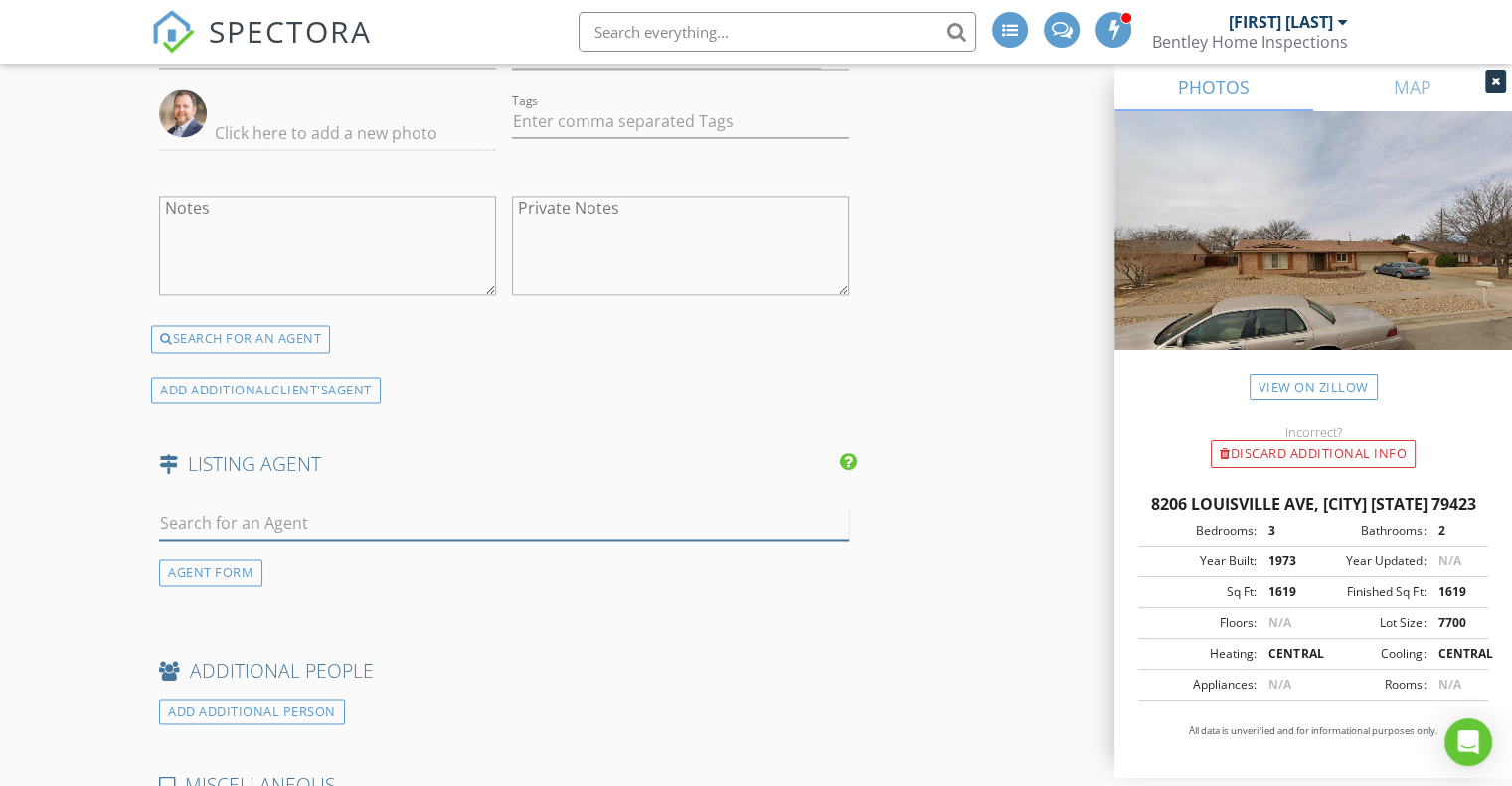 click at bounding box center [504, 523] 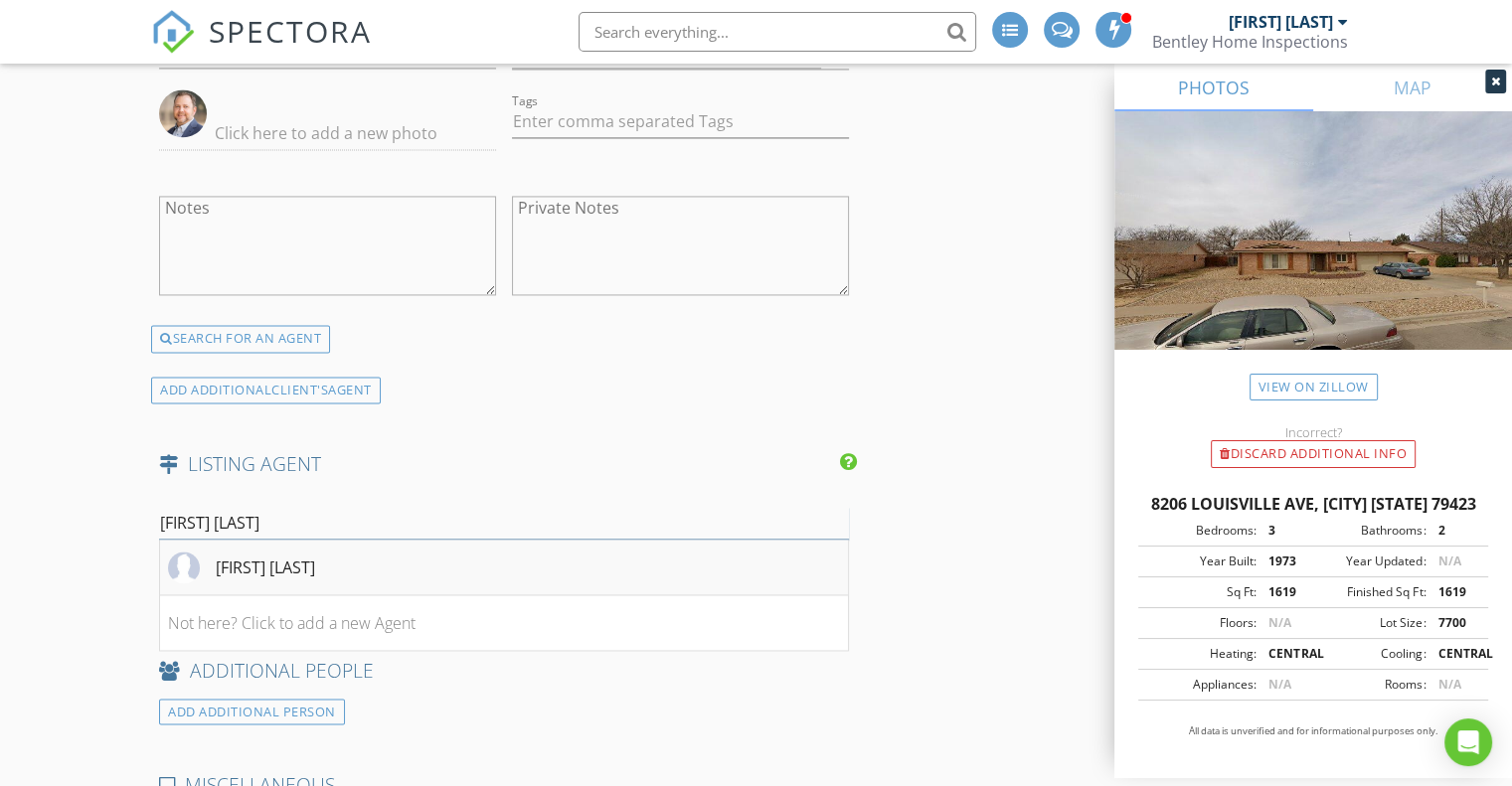 type on "Brian m" 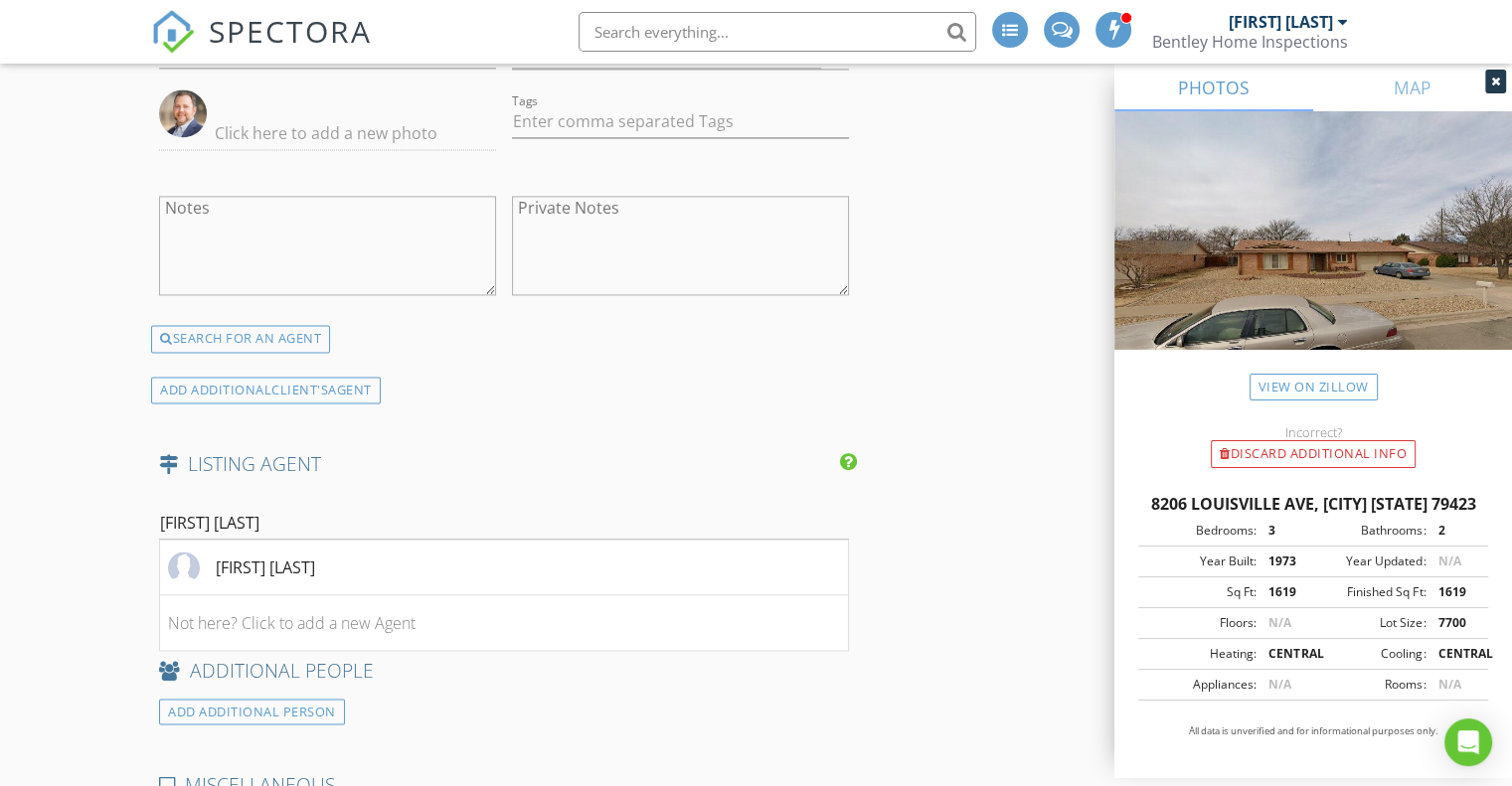 click on "Brian Maines" at bounding box center [504, 567] 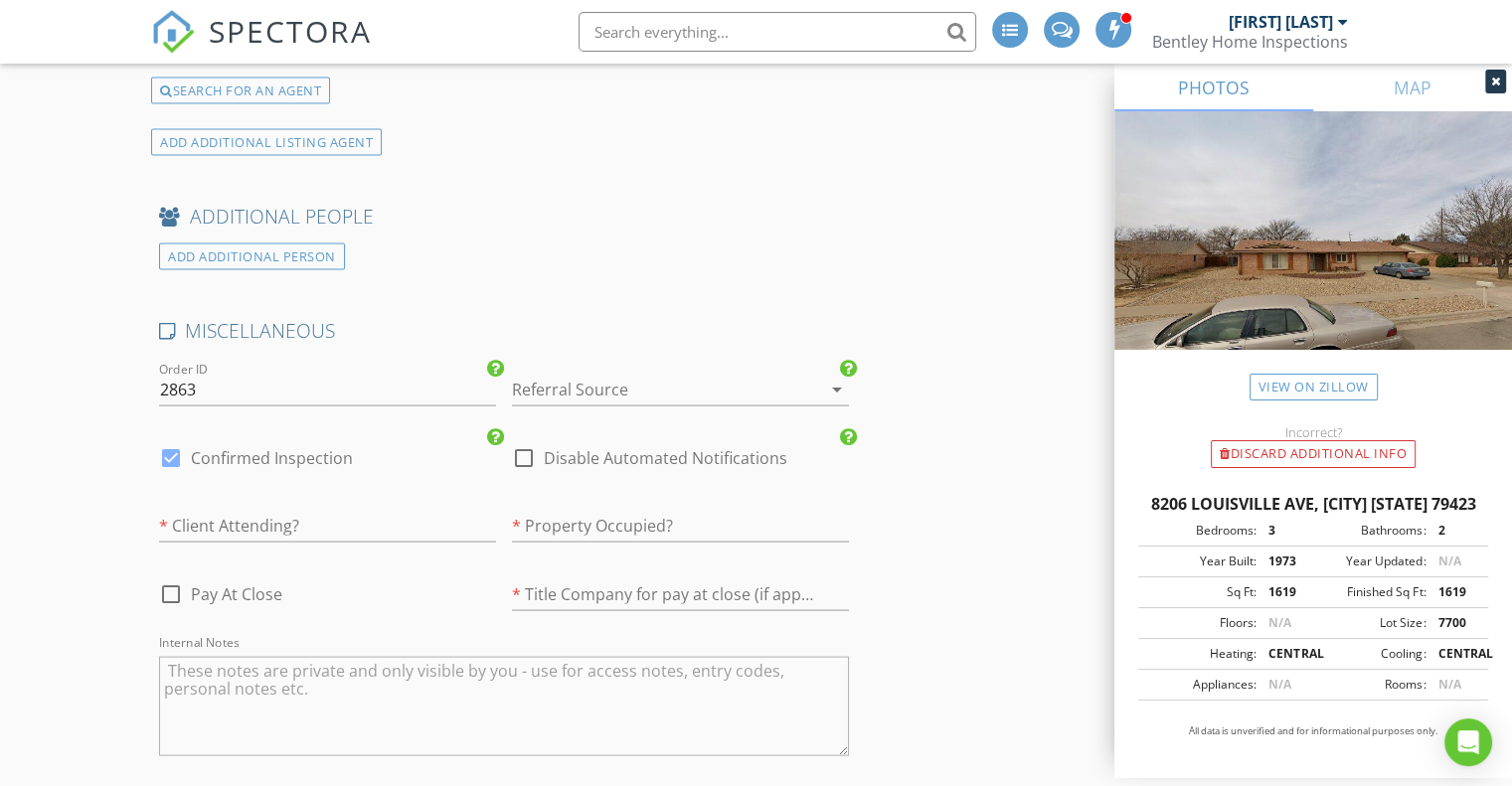 scroll, scrollTop: 3875, scrollLeft: 0, axis: vertical 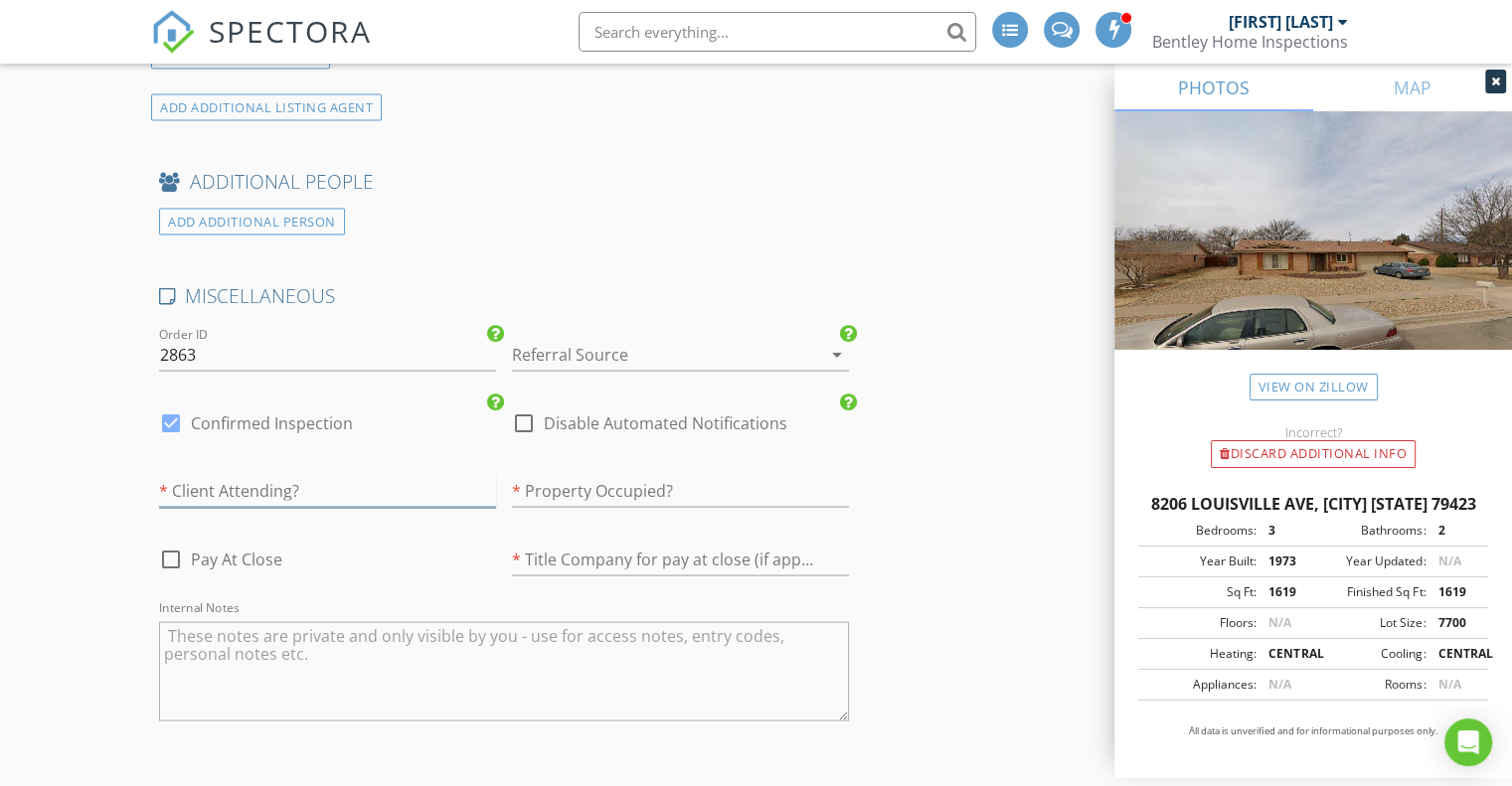 click at bounding box center [327, 491] 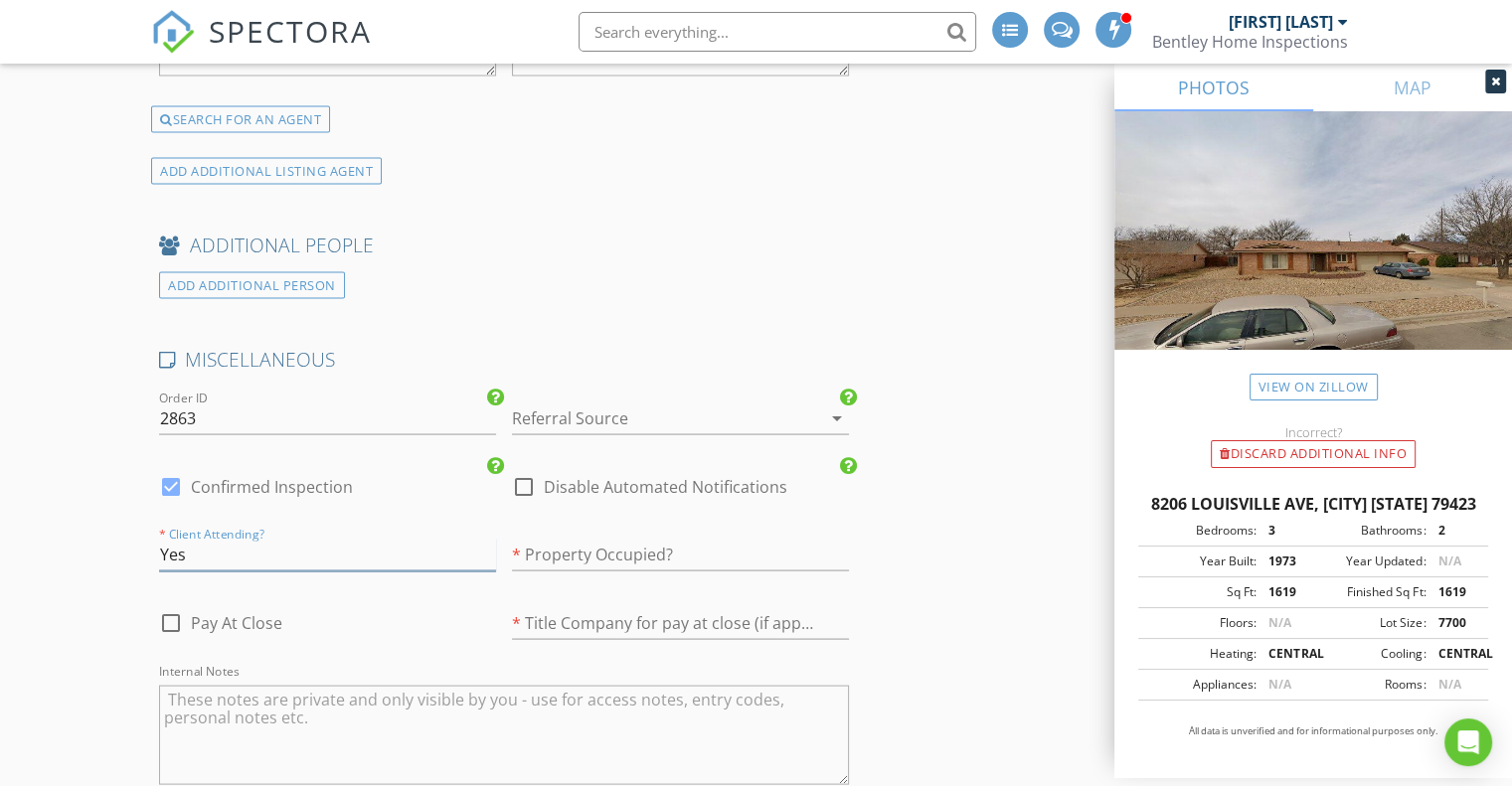 scroll, scrollTop: 3875, scrollLeft: 0, axis: vertical 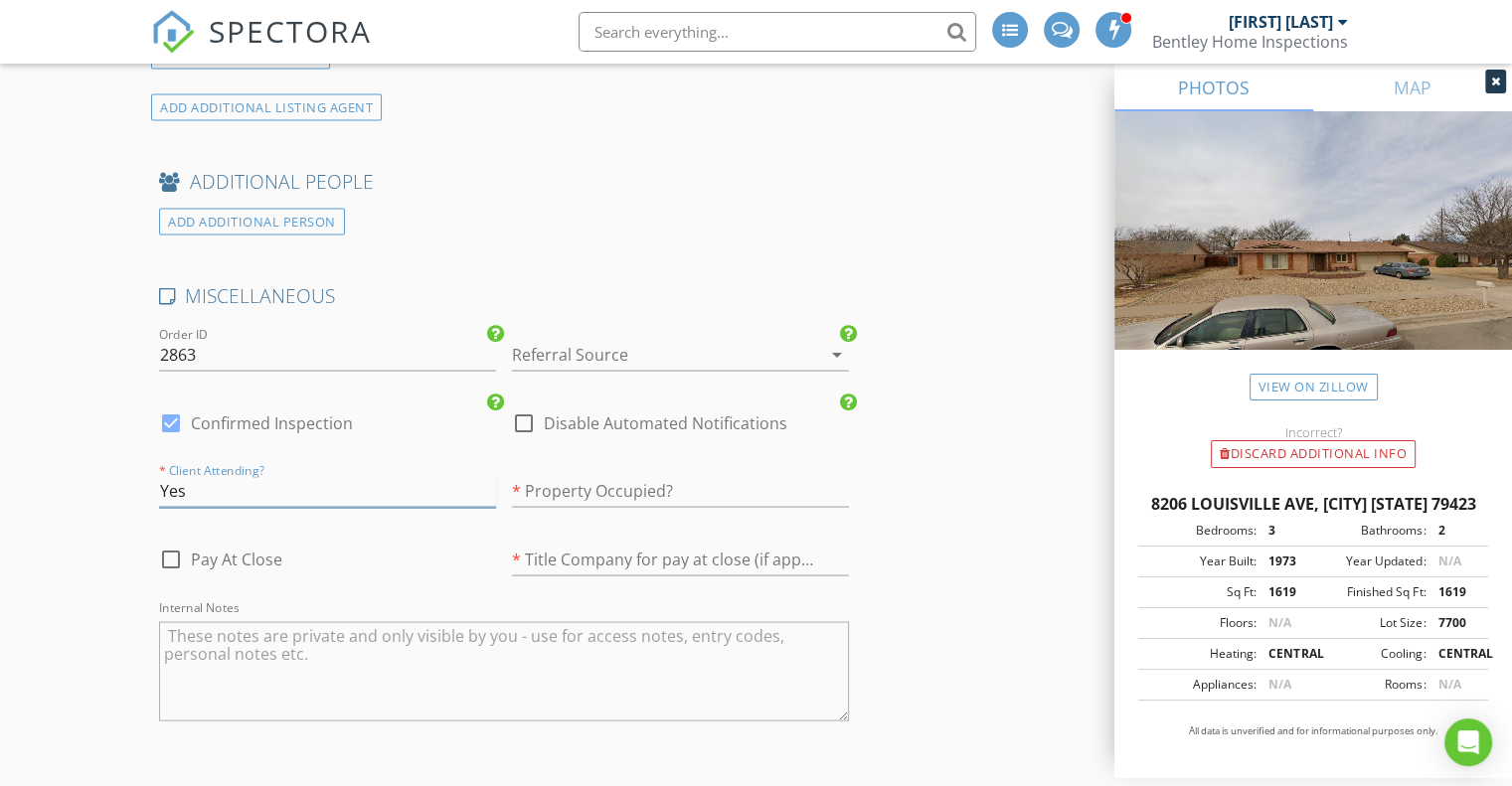 type on "Yes" 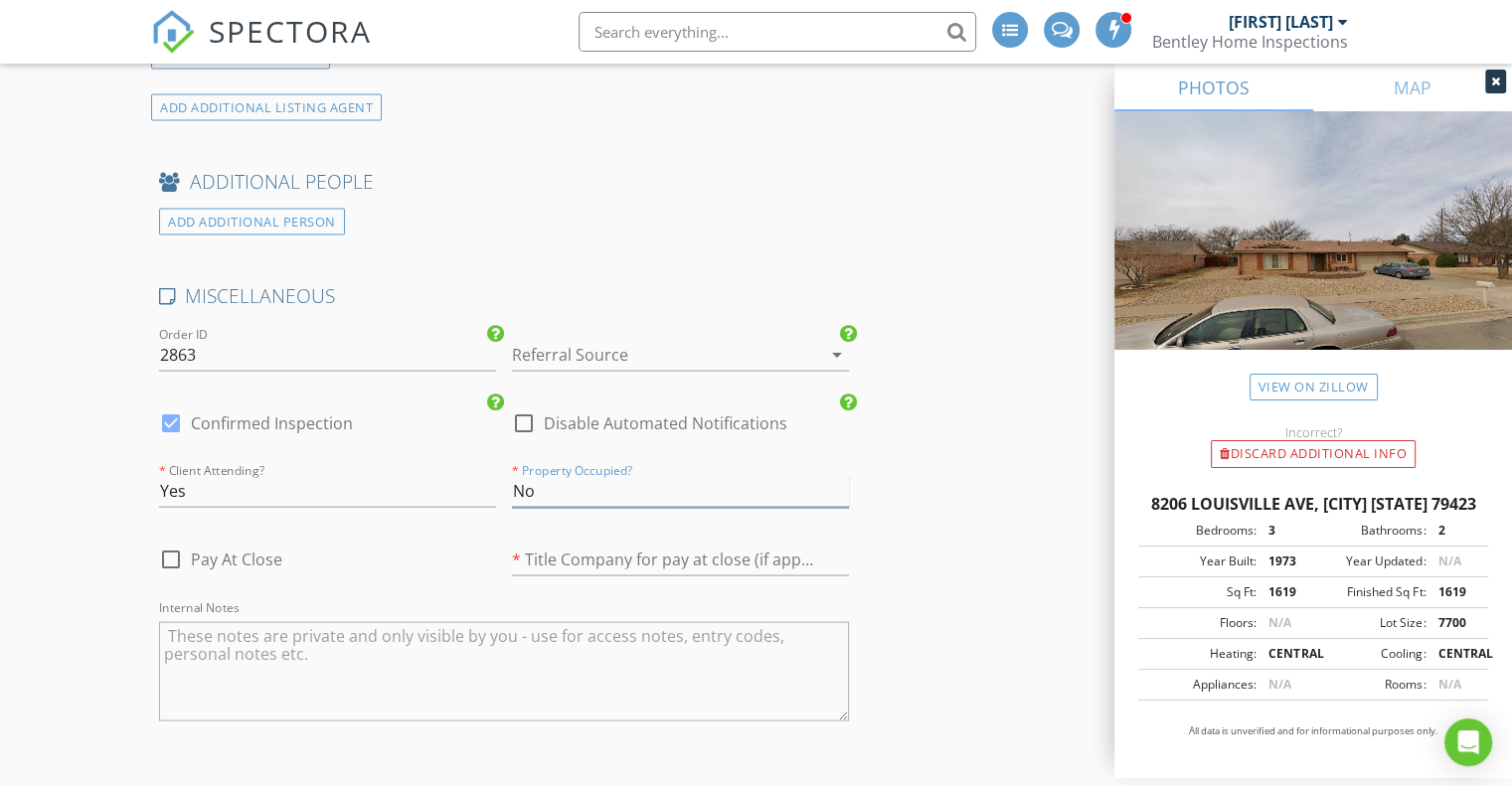 type on "No" 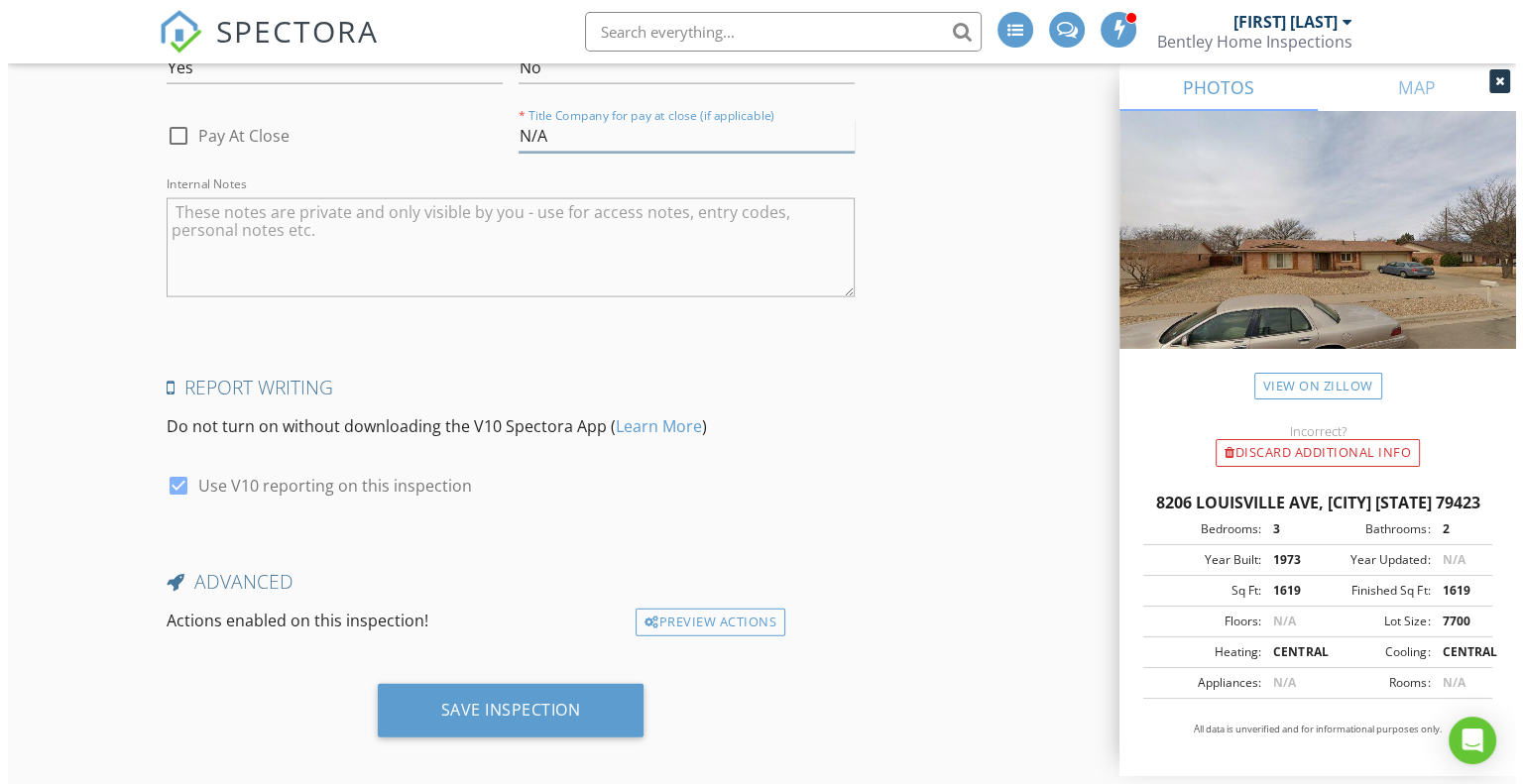 scroll, scrollTop: 4290, scrollLeft: 0, axis: vertical 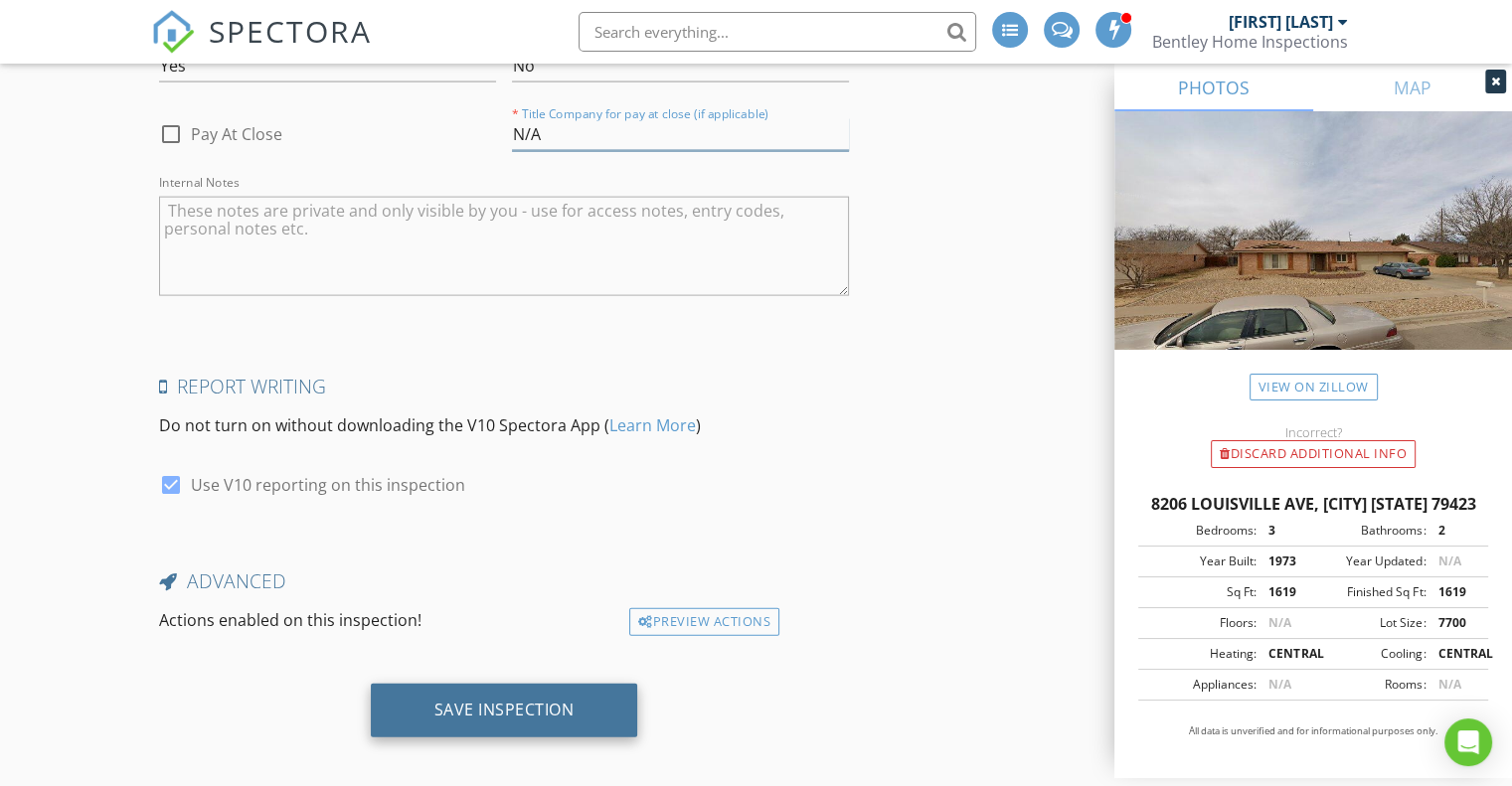 type on "N/A" 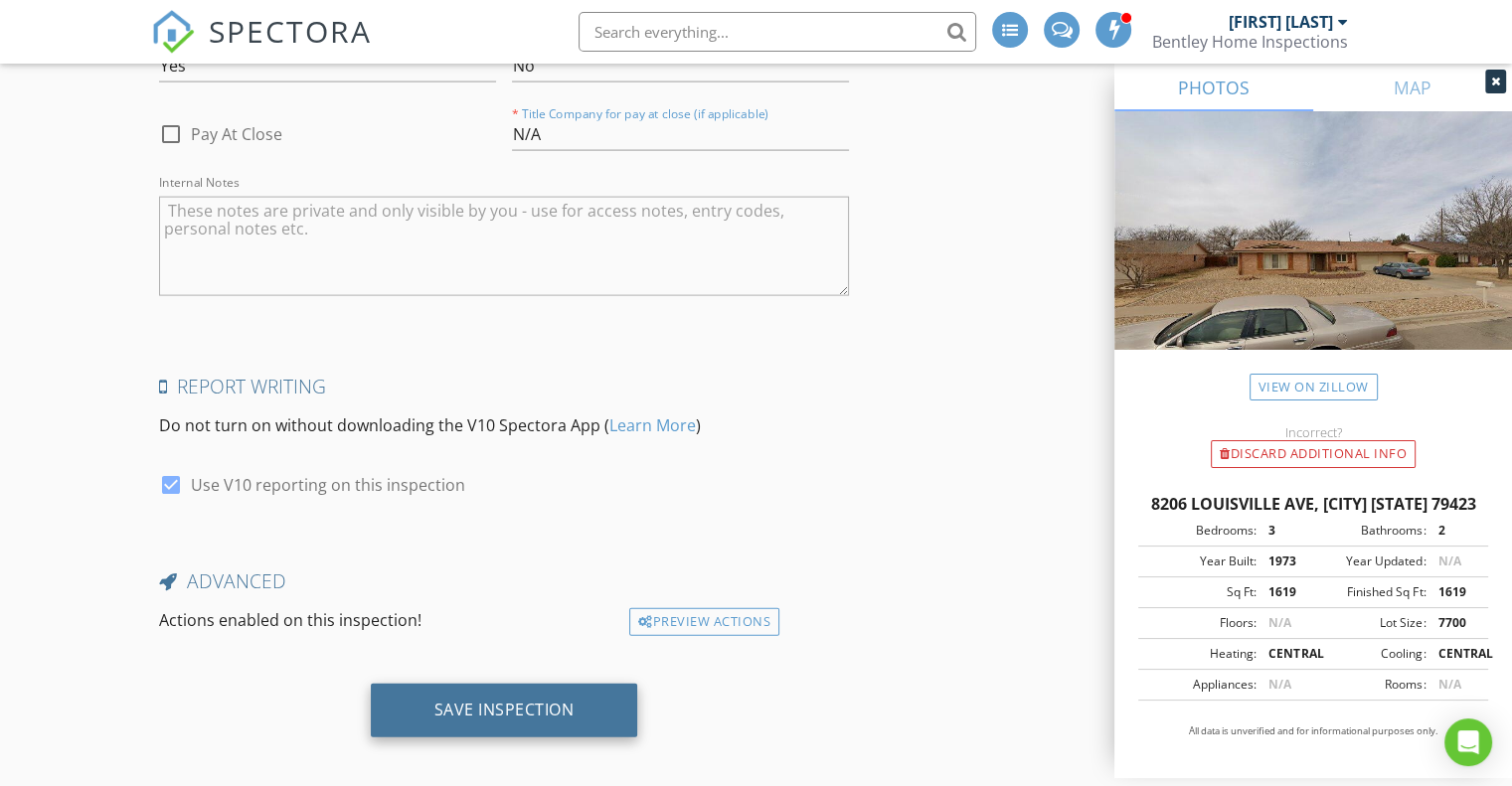 click on "Save Inspection" at bounding box center (504, 709) 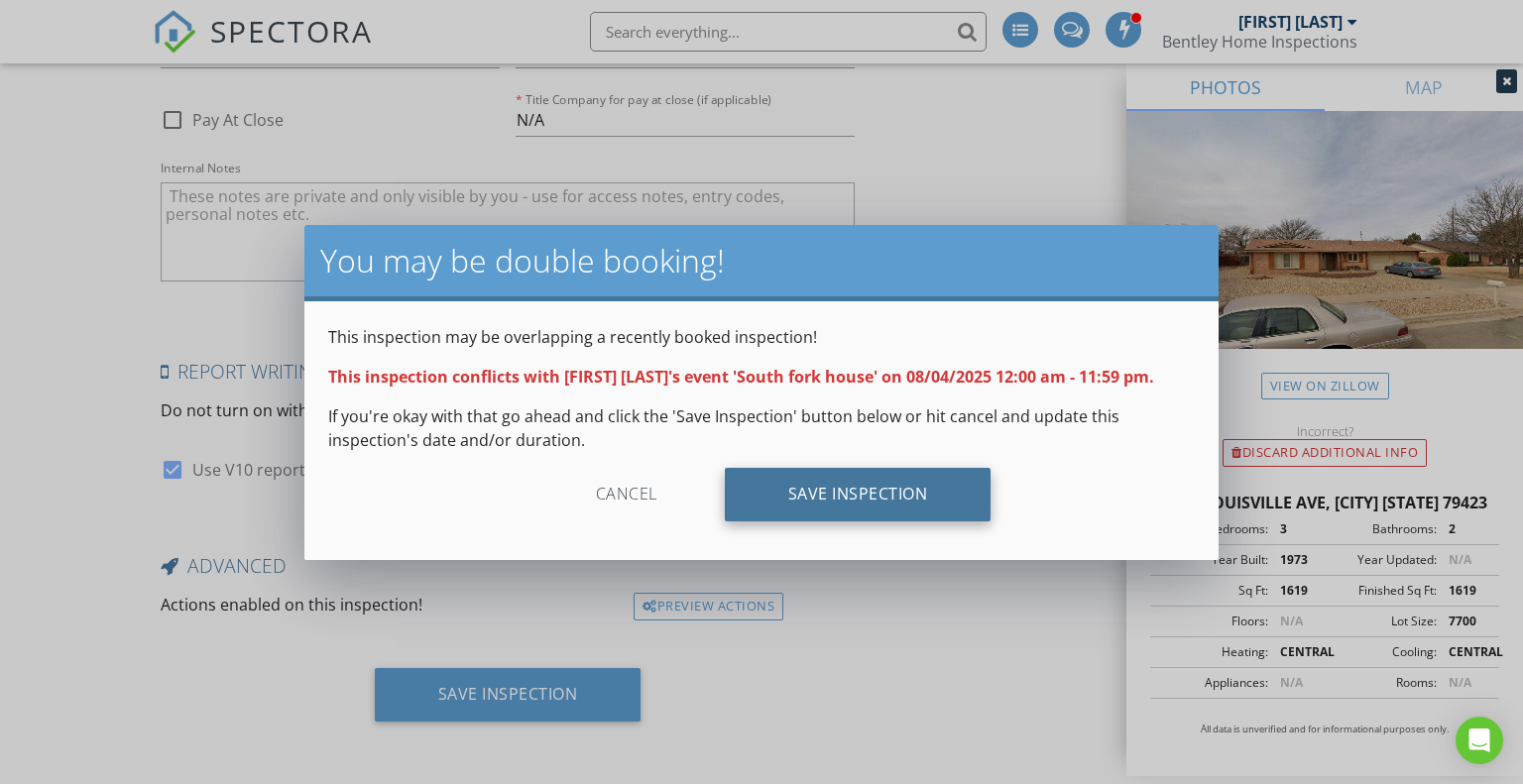 click on "Save Inspection" at bounding box center (858, 495) 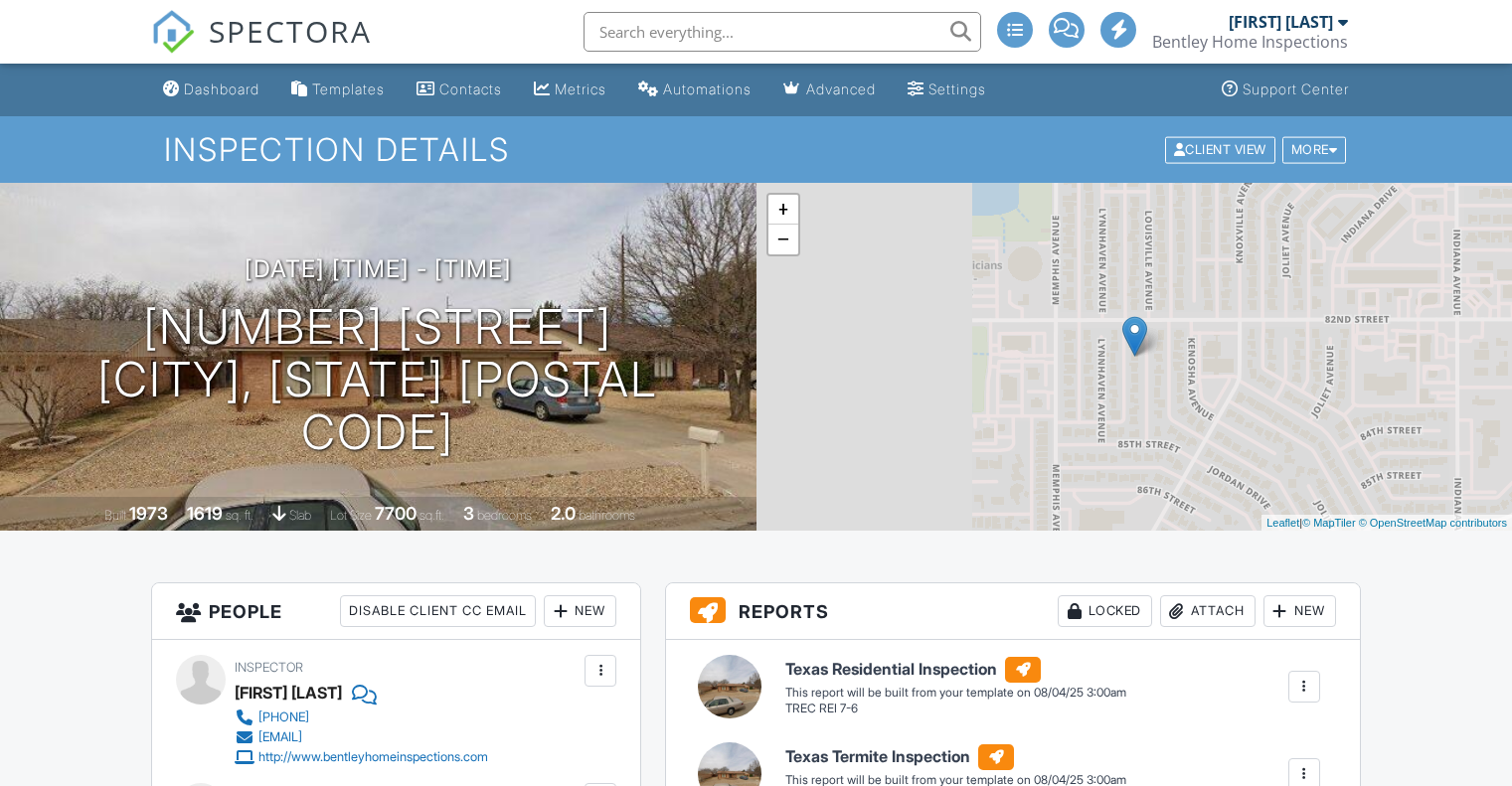 scroll, scrollTop: 0, scrollLeft: 0, axis: both 